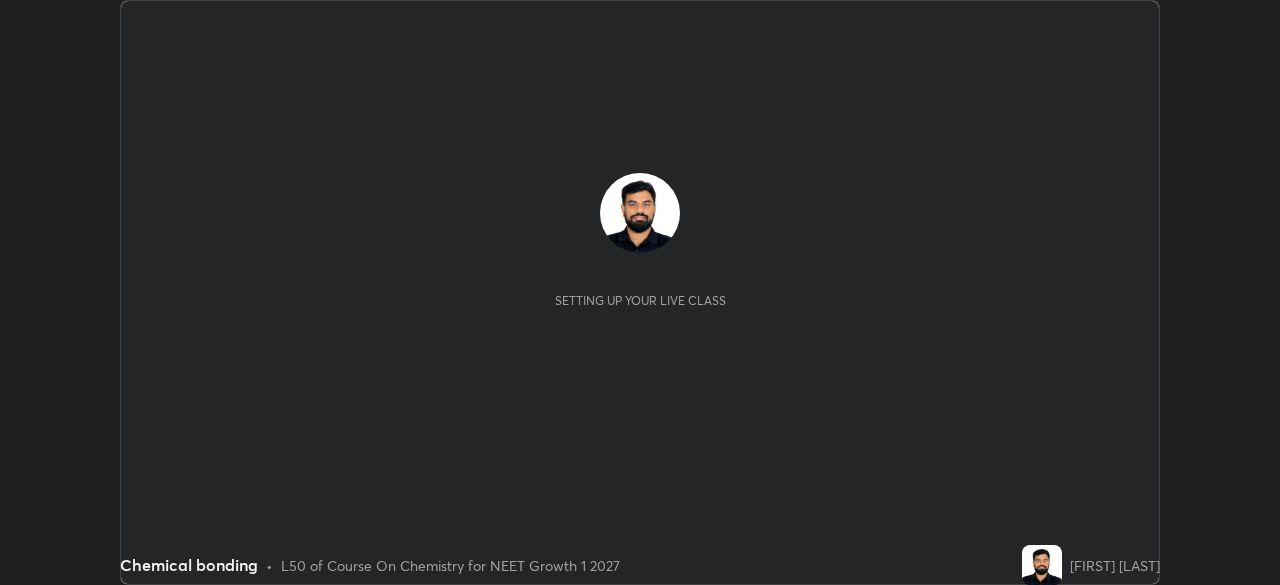 scroll, scrollTop: 0, scrollLeft: 0, axis: both 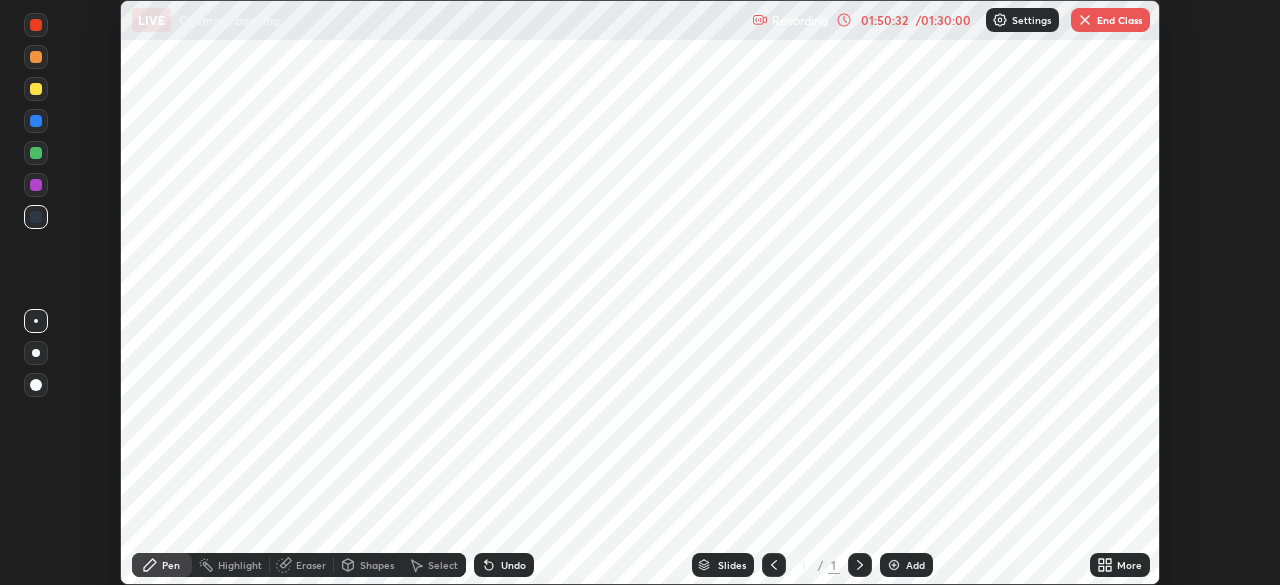 click on "End Class" at bounding box center (1110, 20) 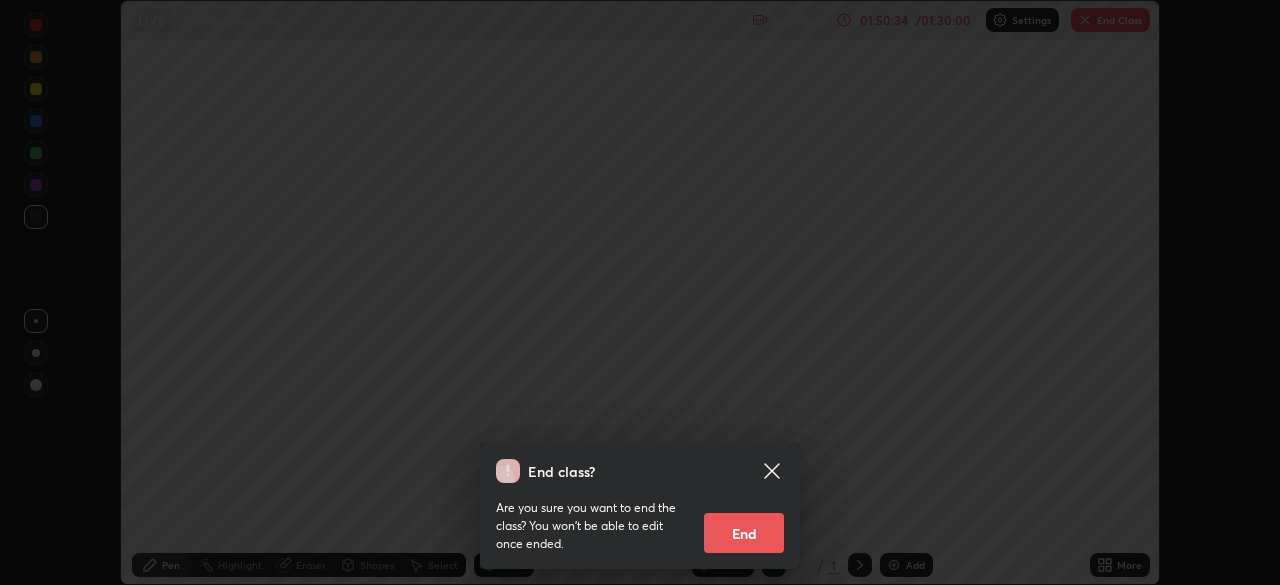 click on "End" at bounding box center [744, 533] 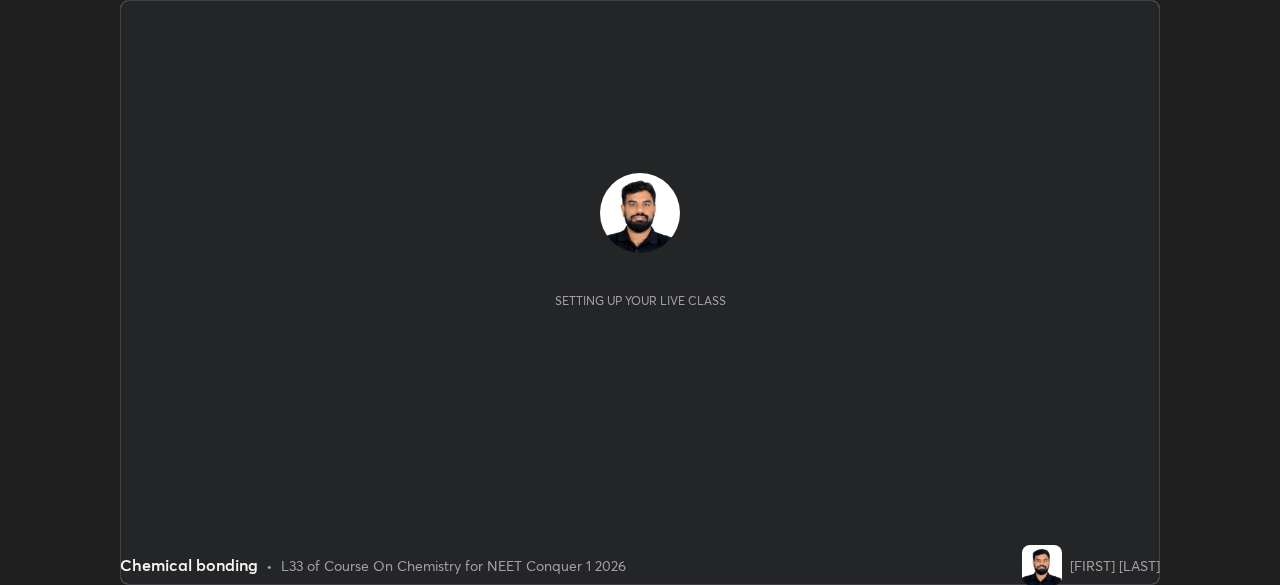 scroll, scrollTop: 0, scrollLeft: 0, axis: both 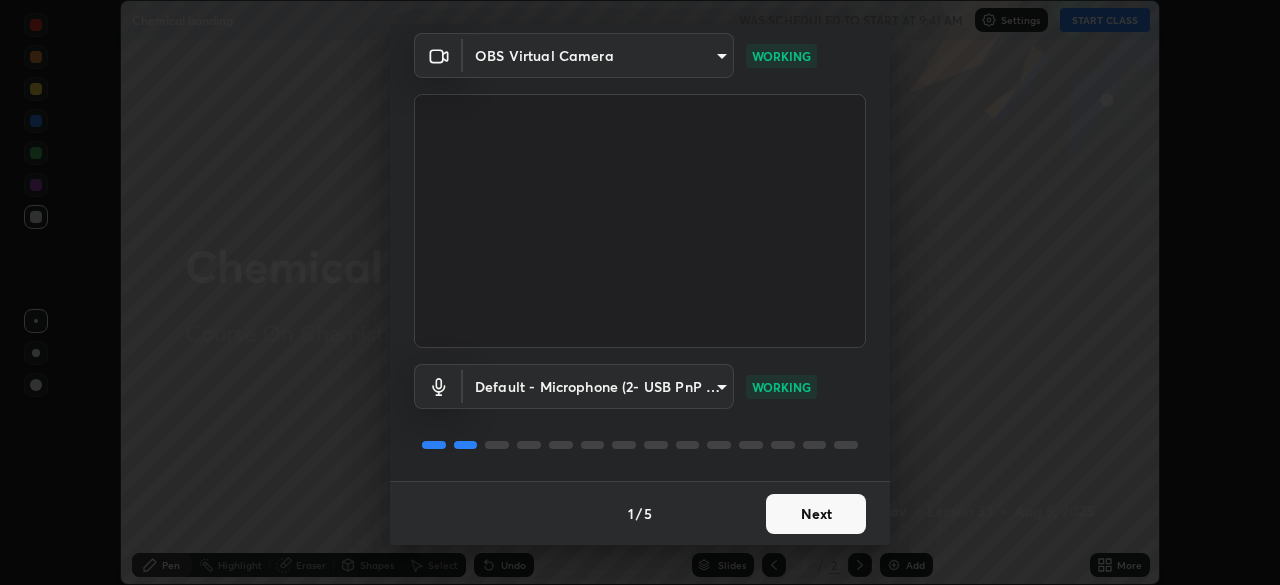 click on "Next" at bounding box center (816, 514) 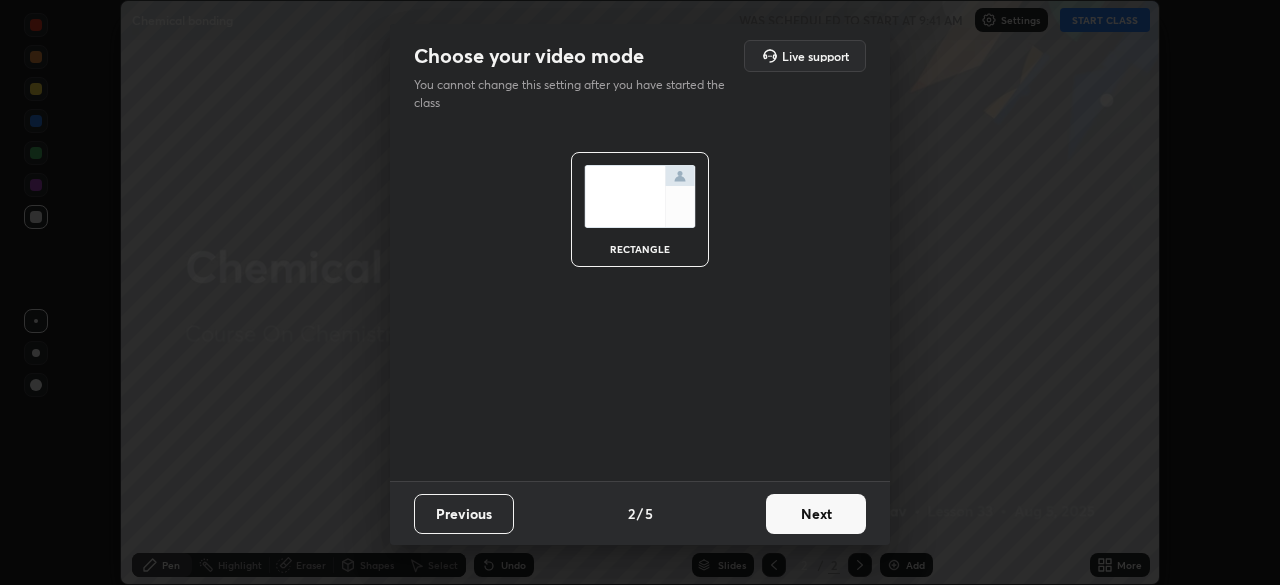 click on "Next" at bounding box center (816, 514) 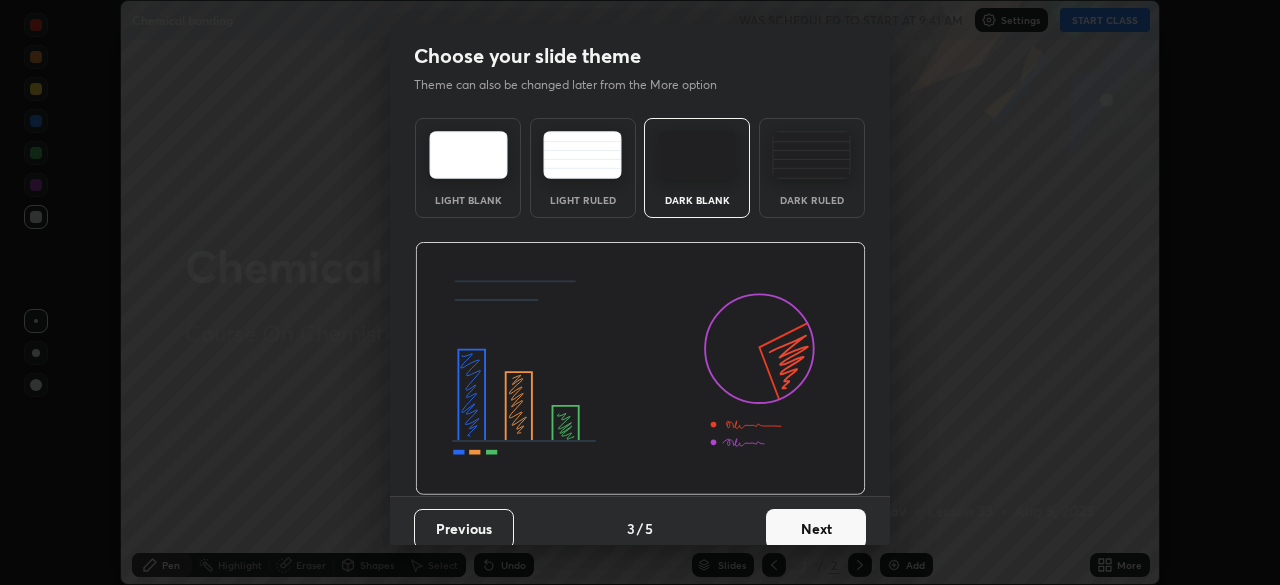 click on "Dark Ruled" at bounding box center (812, 200) 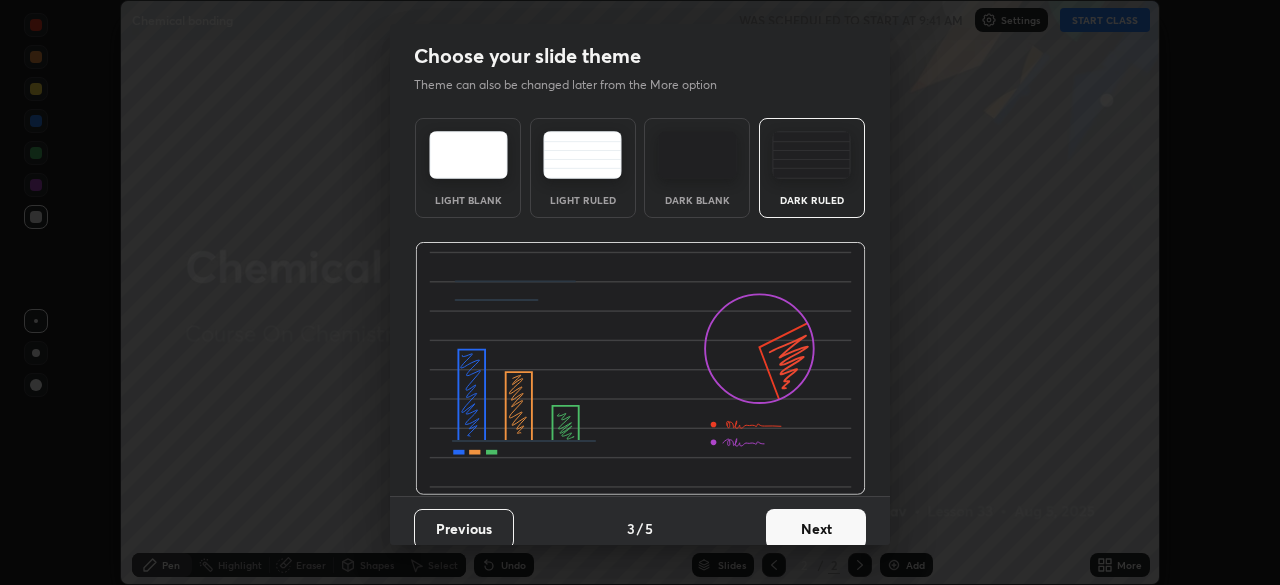 click on "Next" at bounding box center [816, 529] 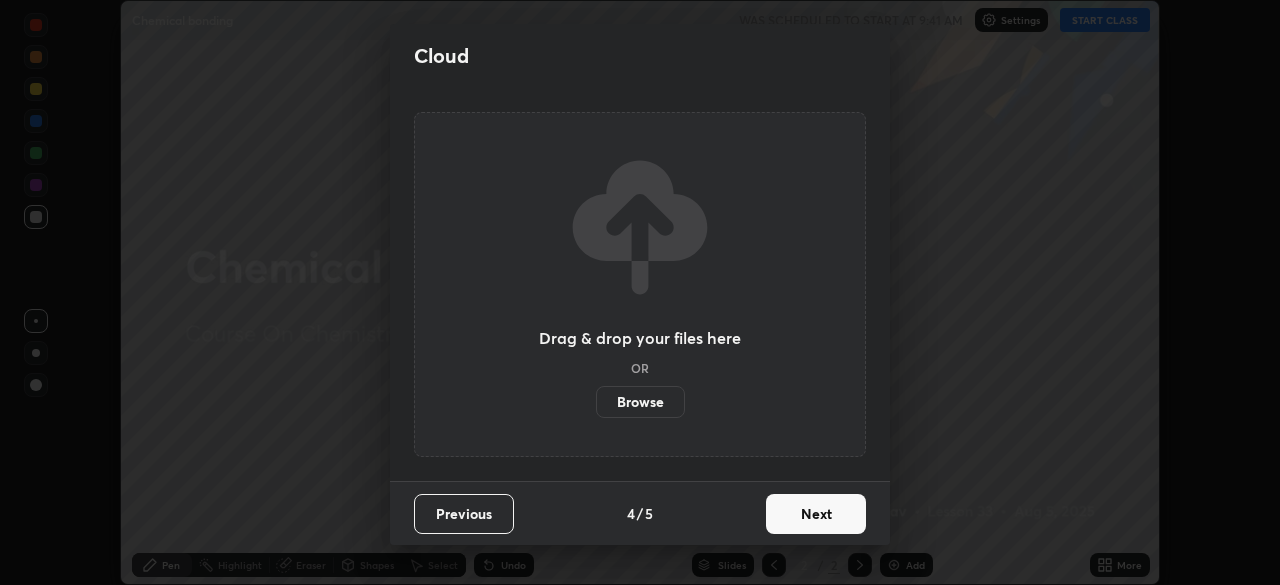 click on "Next" at bounding box center [816, 514] 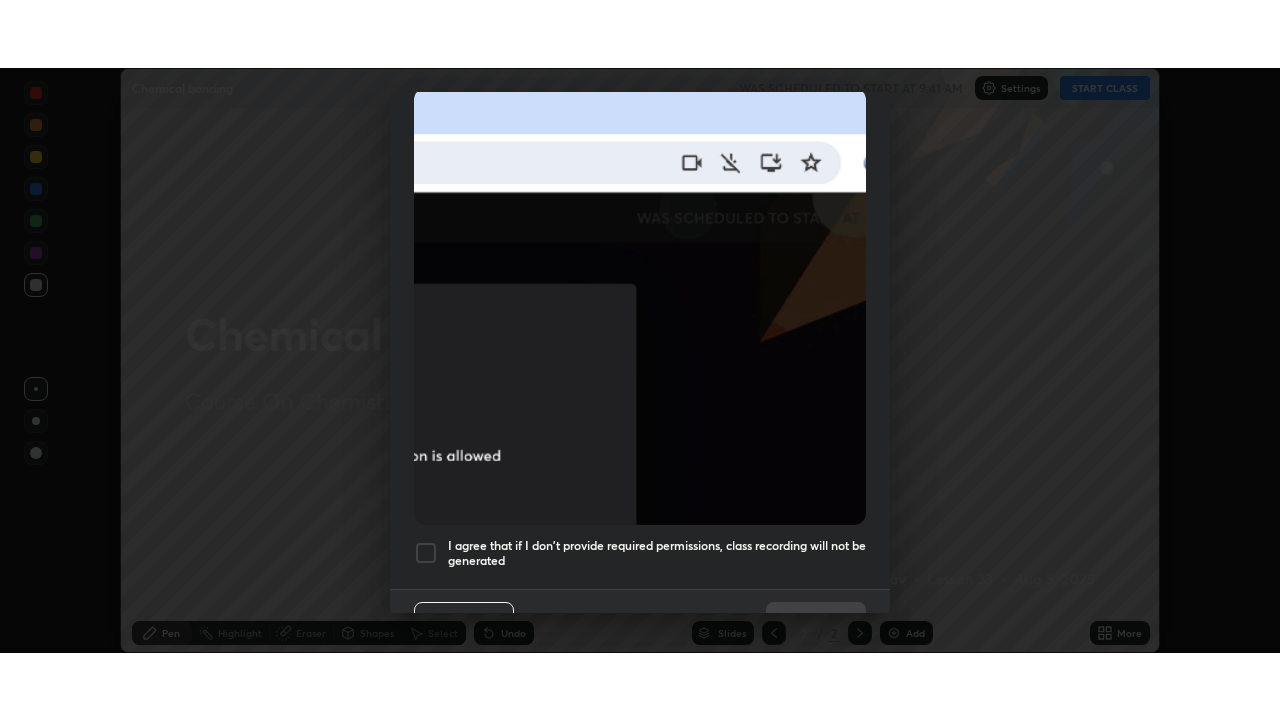 scroll, scrollTop: 479, scrollLeft: 0, axis: vertical 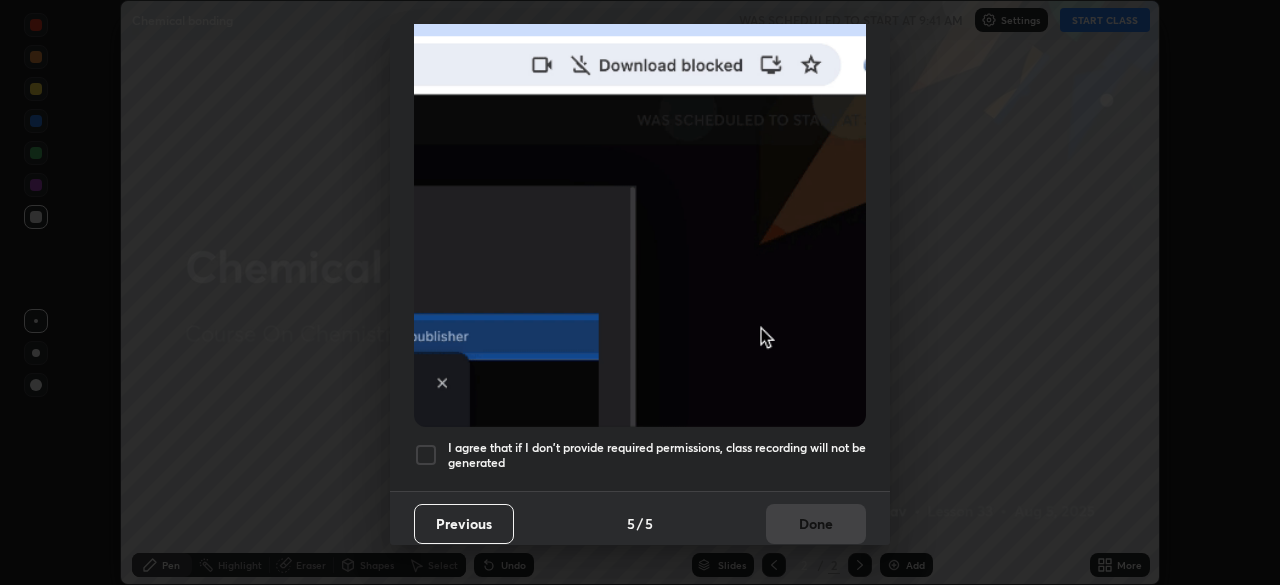 click on "I agree that if I don't provide required permissions, class recording will not be generated" at bounding box center [657, 455] 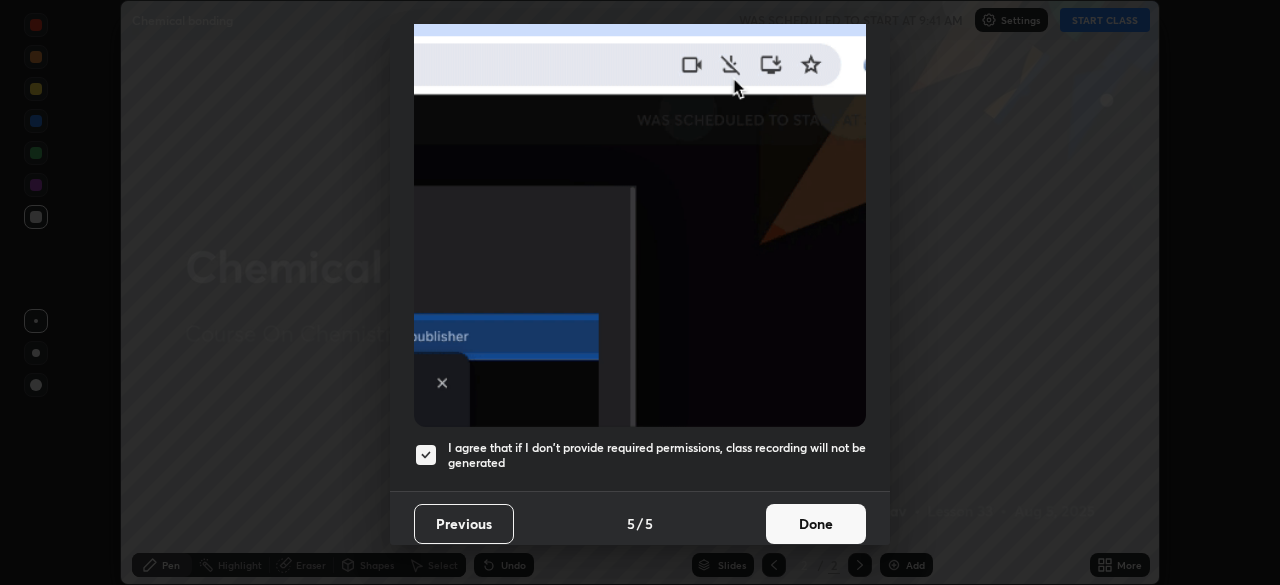 click on "Allow automatic downloads Please provide the following download permissions to ensure class recording is generating without any issues. Allow "Download multiple files" if prompted: If download blocked popup comes, open it and then "Always allow": I agree that if I don't provide required permissions, class recording will not be generated Previous 5 / 5 Done" at bounding box center (640, 292) 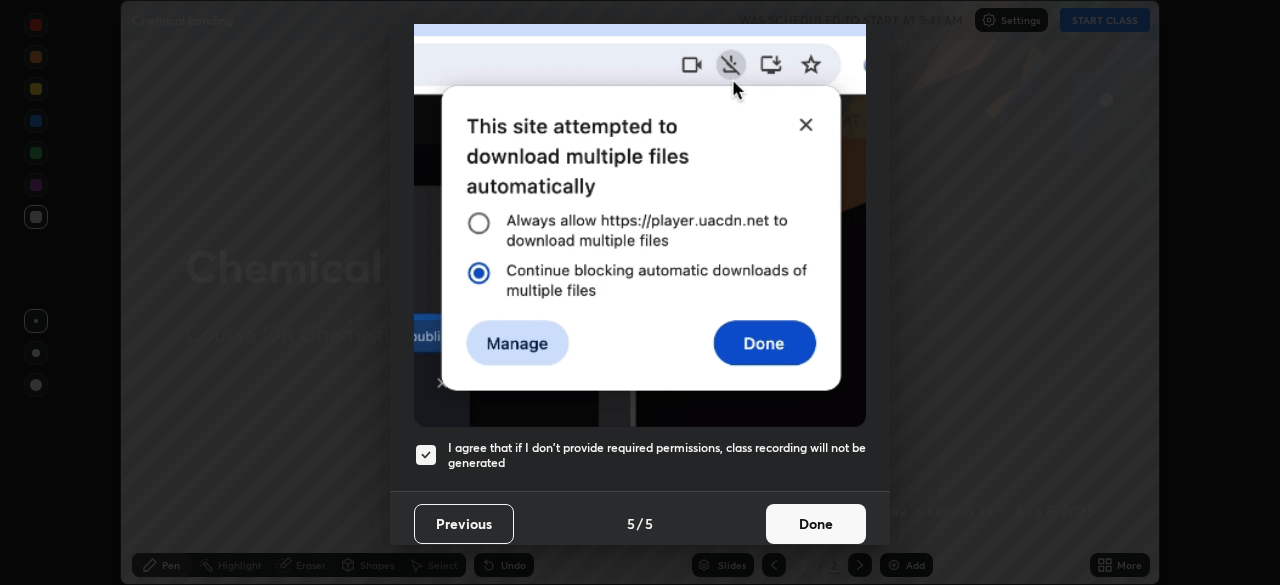 click on "Done" at bounding box center (816, 524) 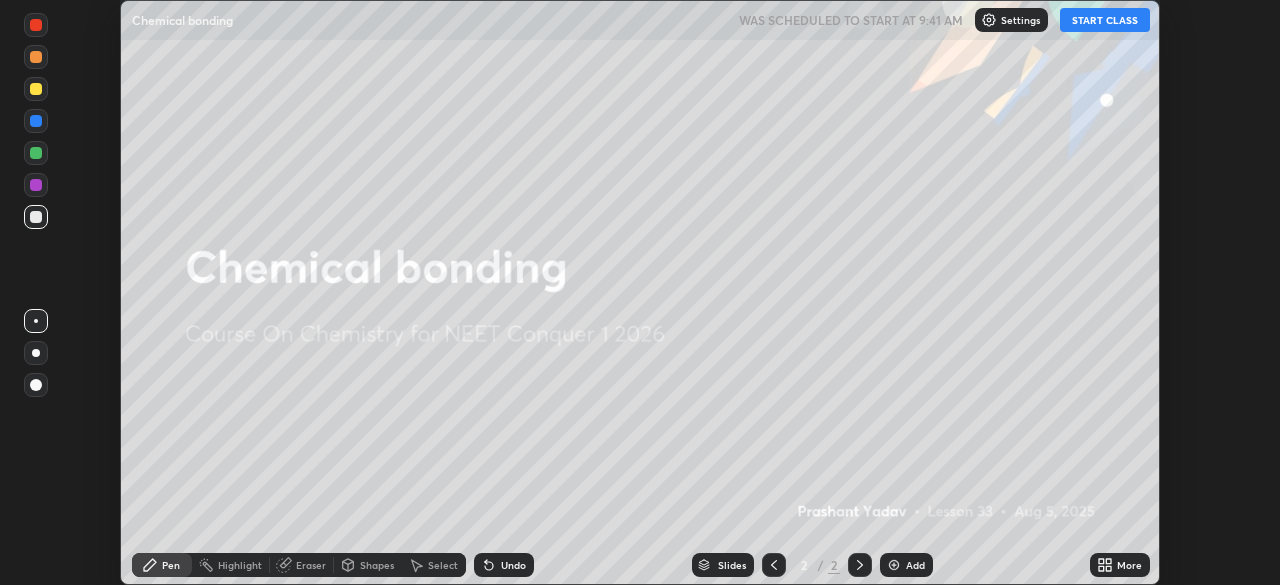 click on "START CLASS" at bounding box center (1105, 20) 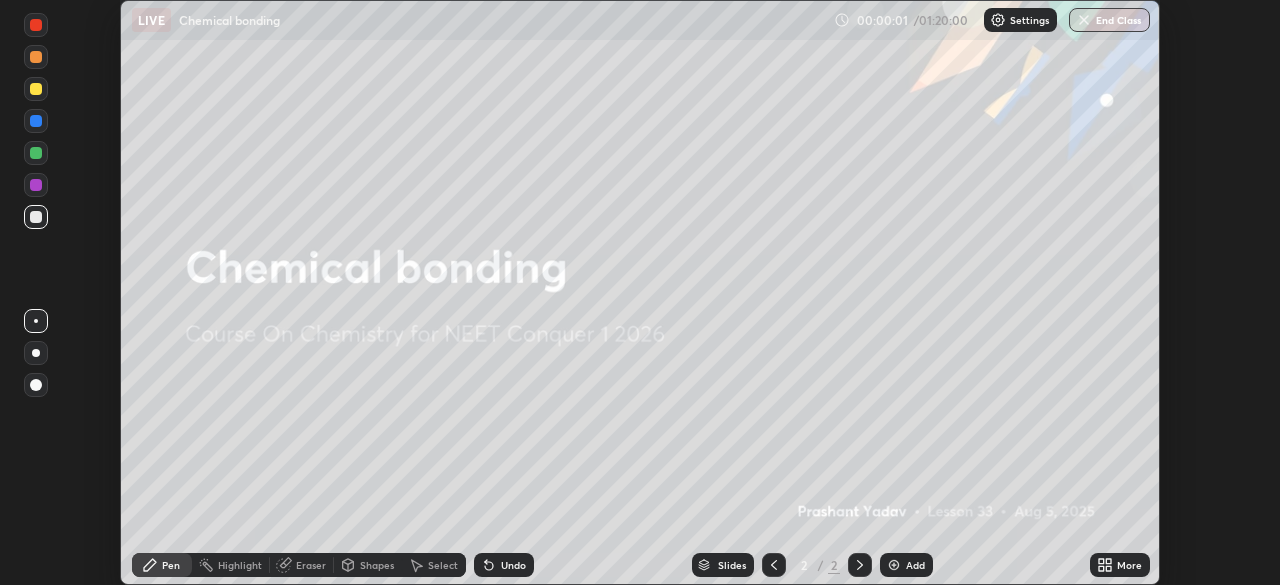 click on "Add" at bounding box center [915, 565] 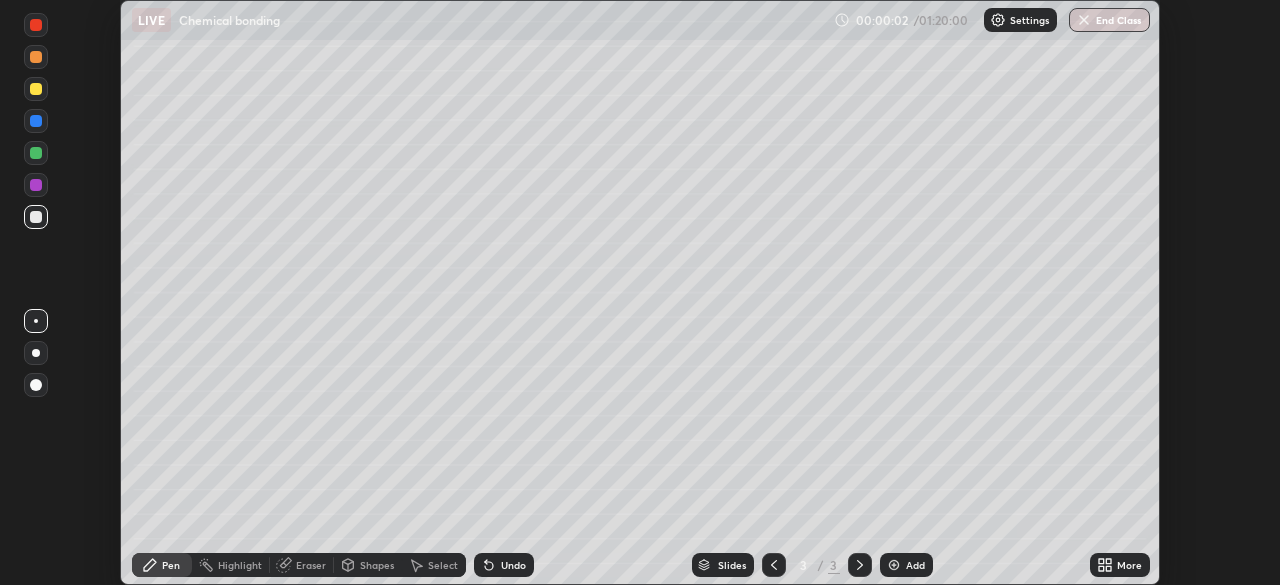 click 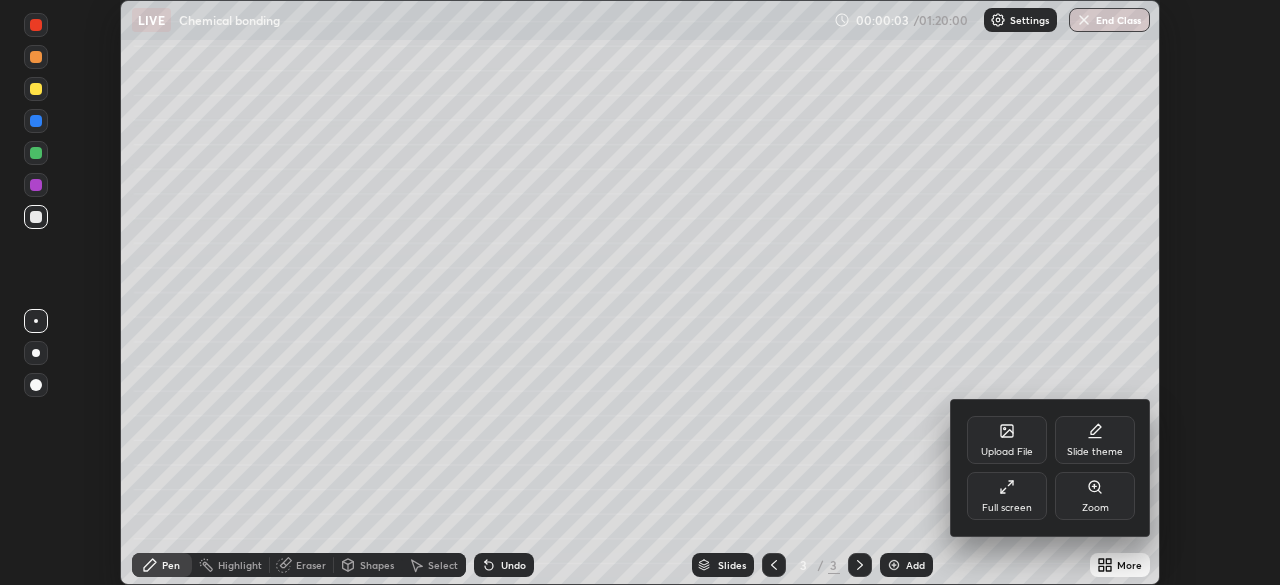 click 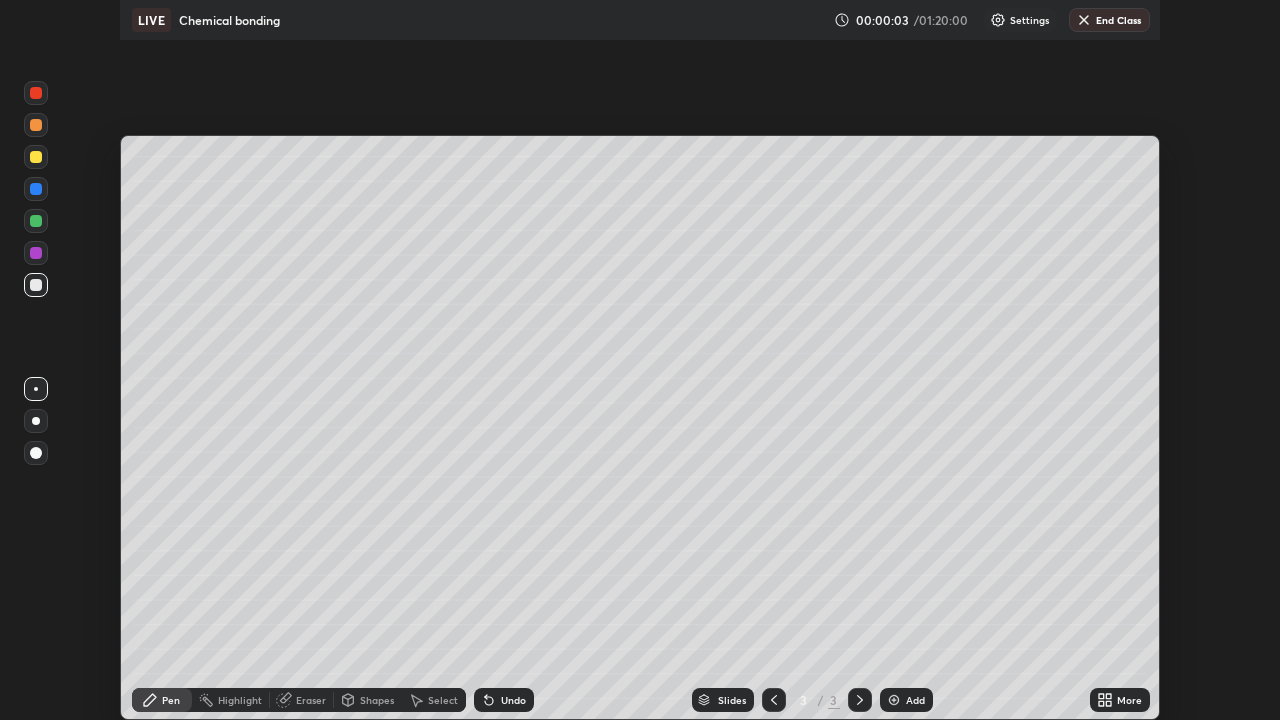 scroll, scrollTop: 99280, scrollLeft: 98720, axis: both 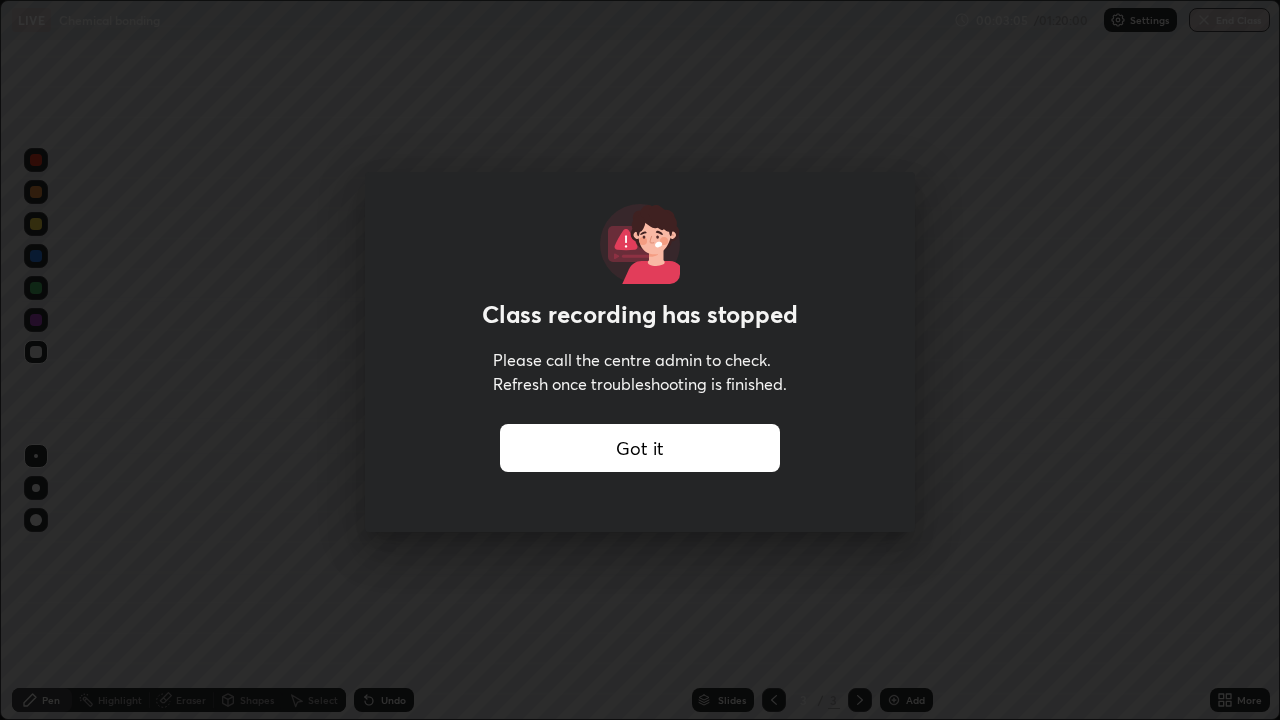 click on "Got it" at bounding box center [640, 448] 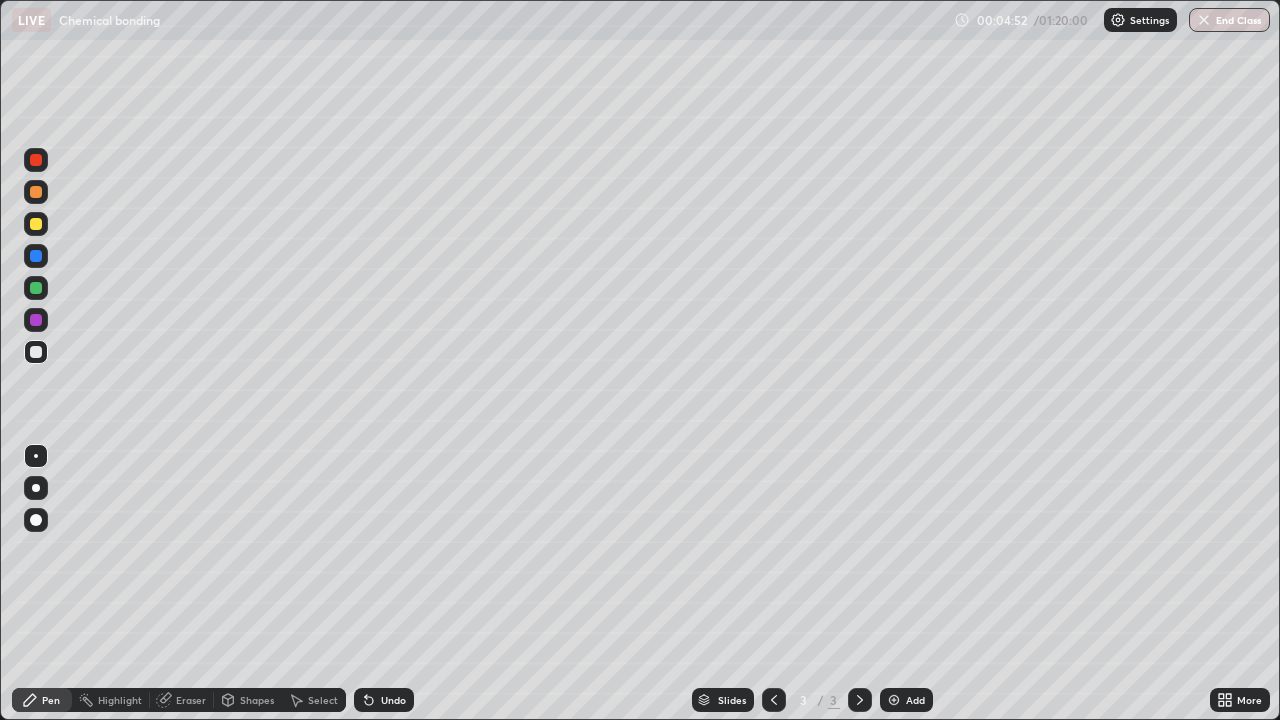 click on "Add" at bounding box center (915, 700) 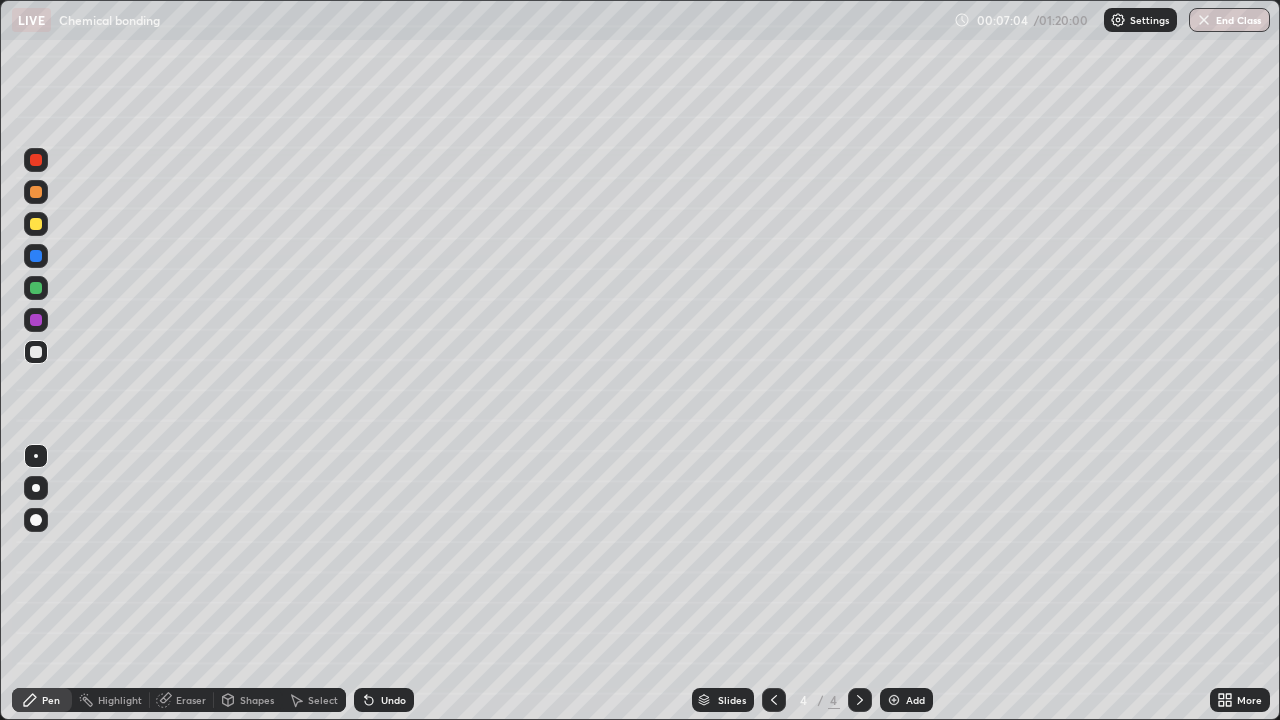 click on "Add" at bounding box center (906, 700) 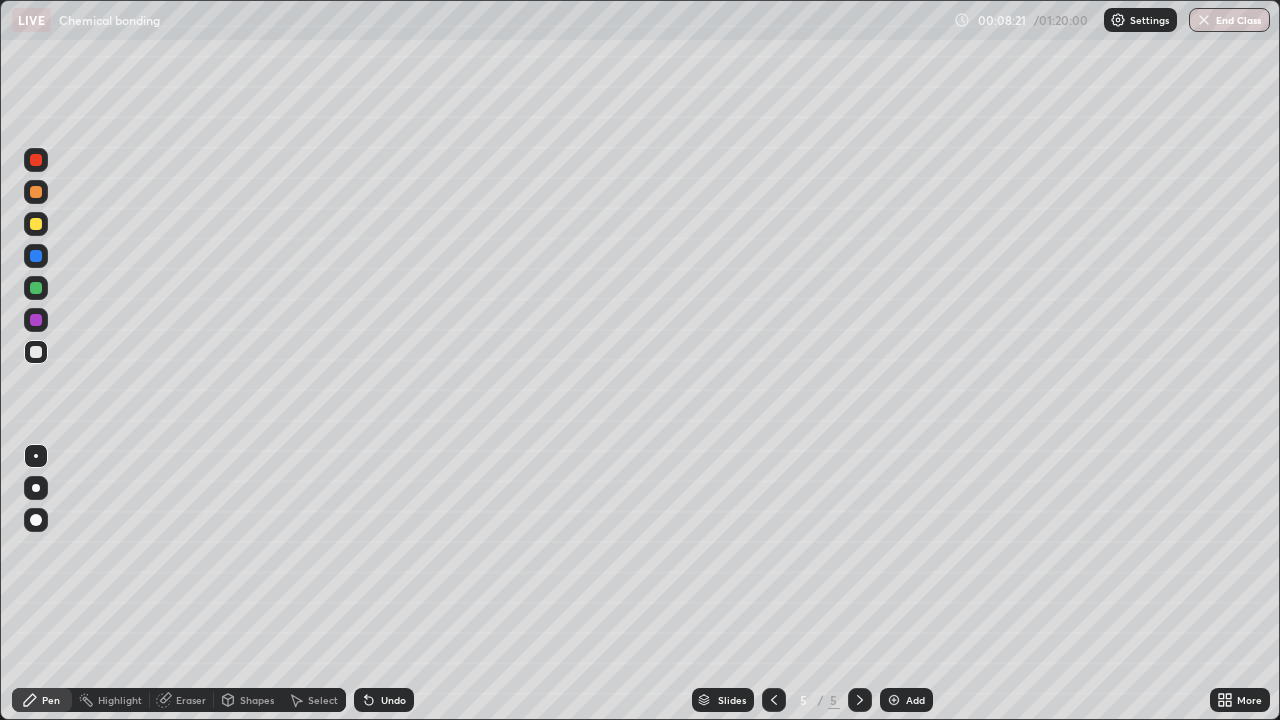 click on "Settings" at bounding box center [1140, 20] 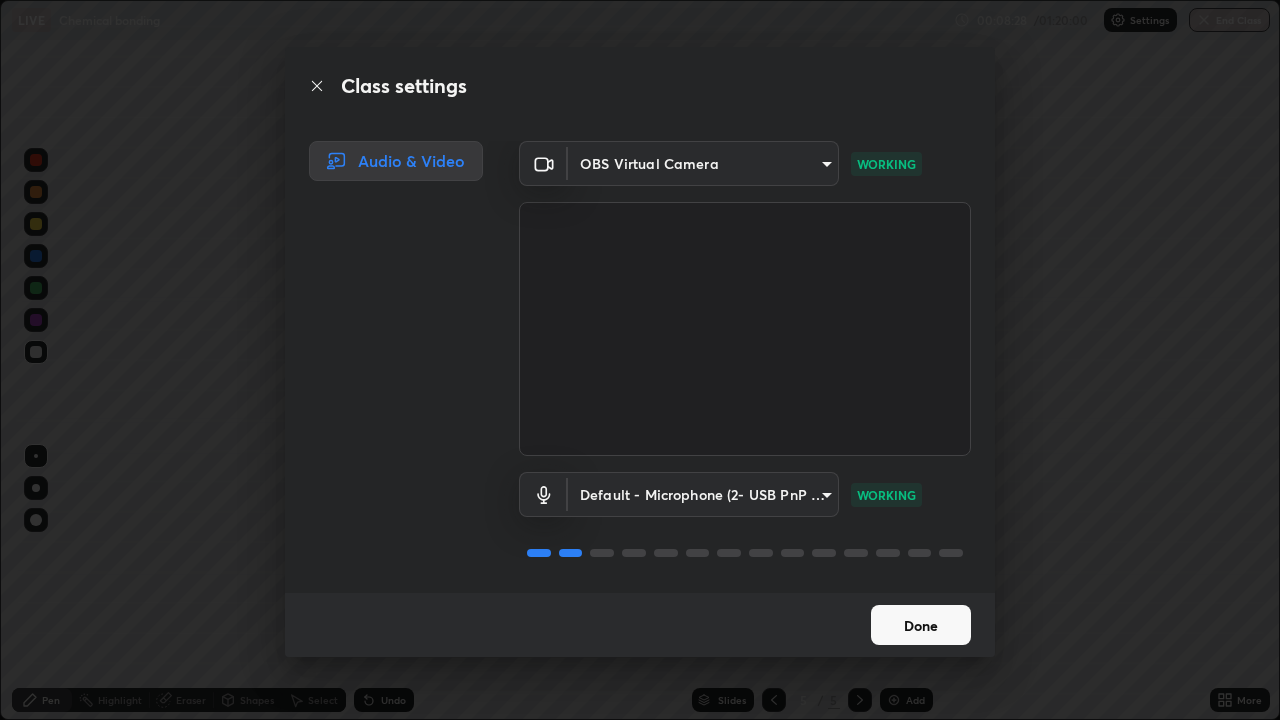 click on "Done" at bounding box center [921, 625] 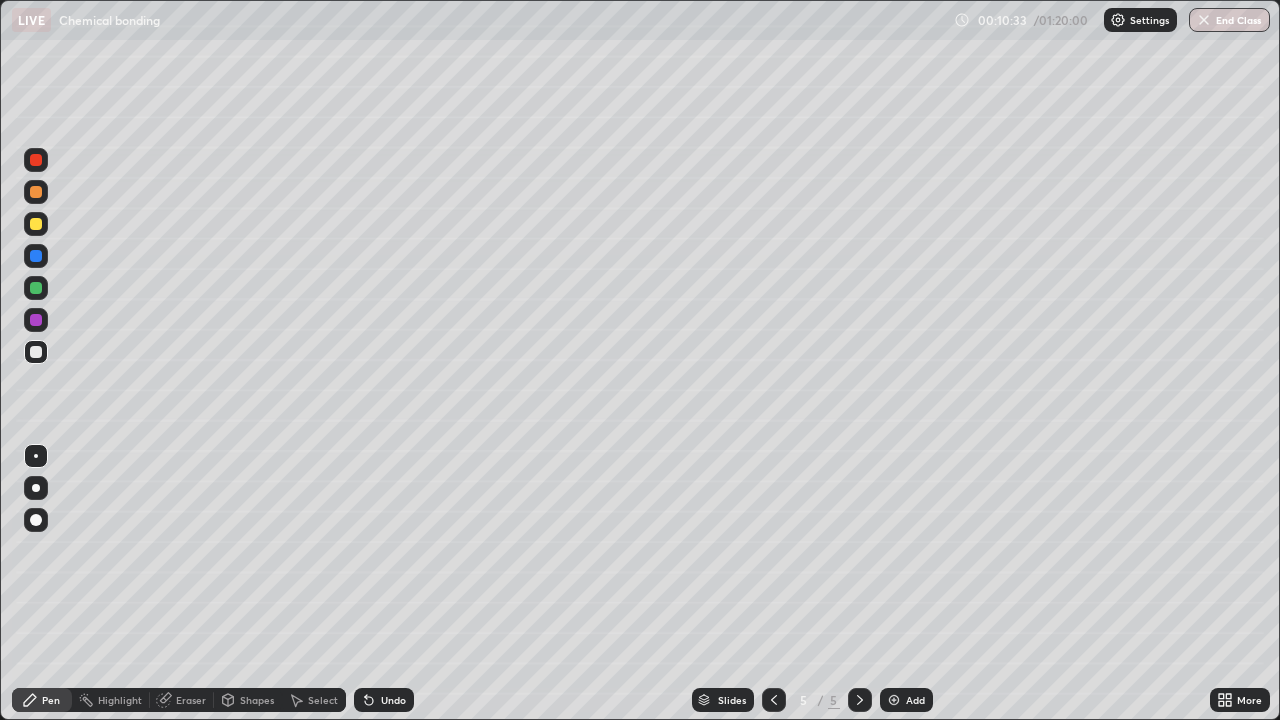click at bounding box center (894, 700) 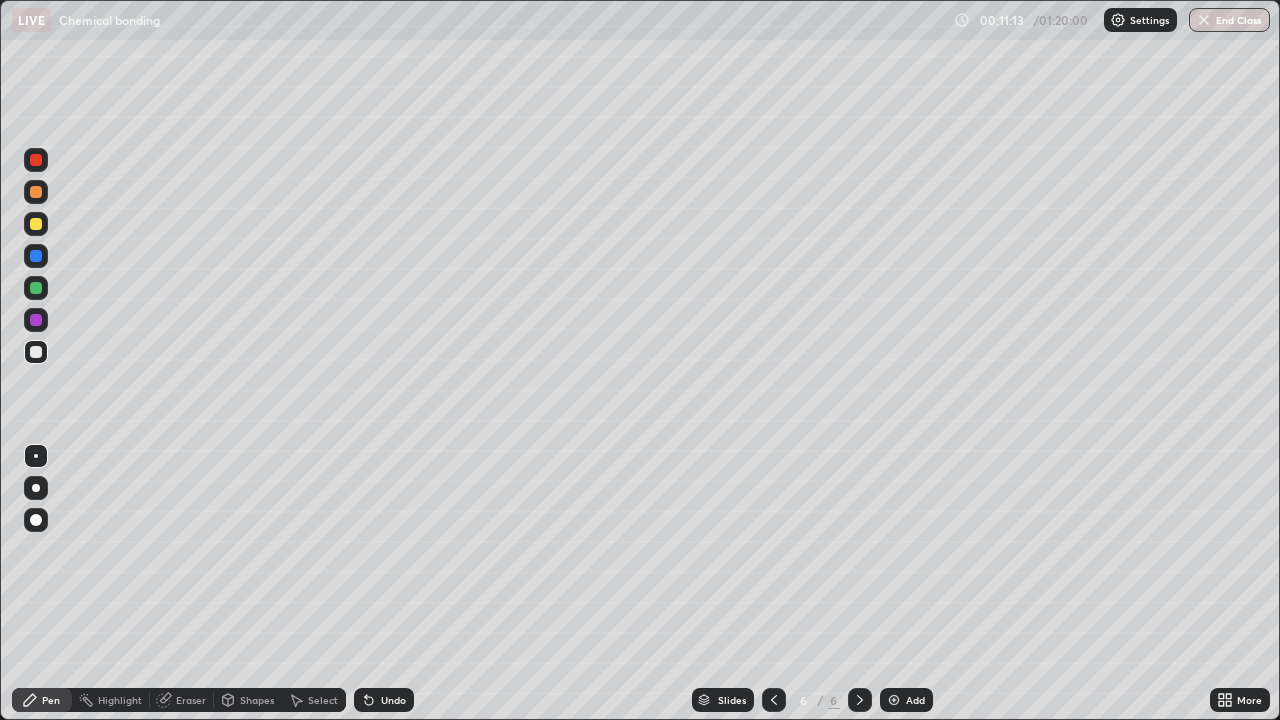 click 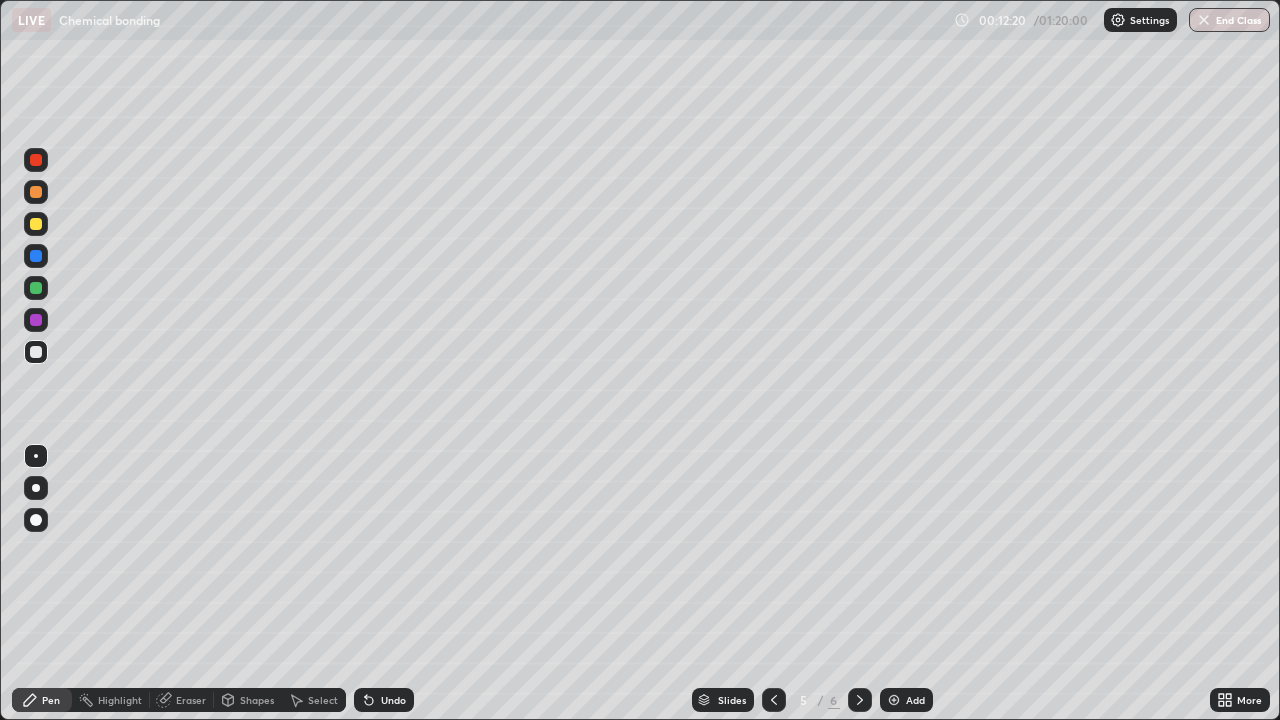 click at bounding box center [894, 700] 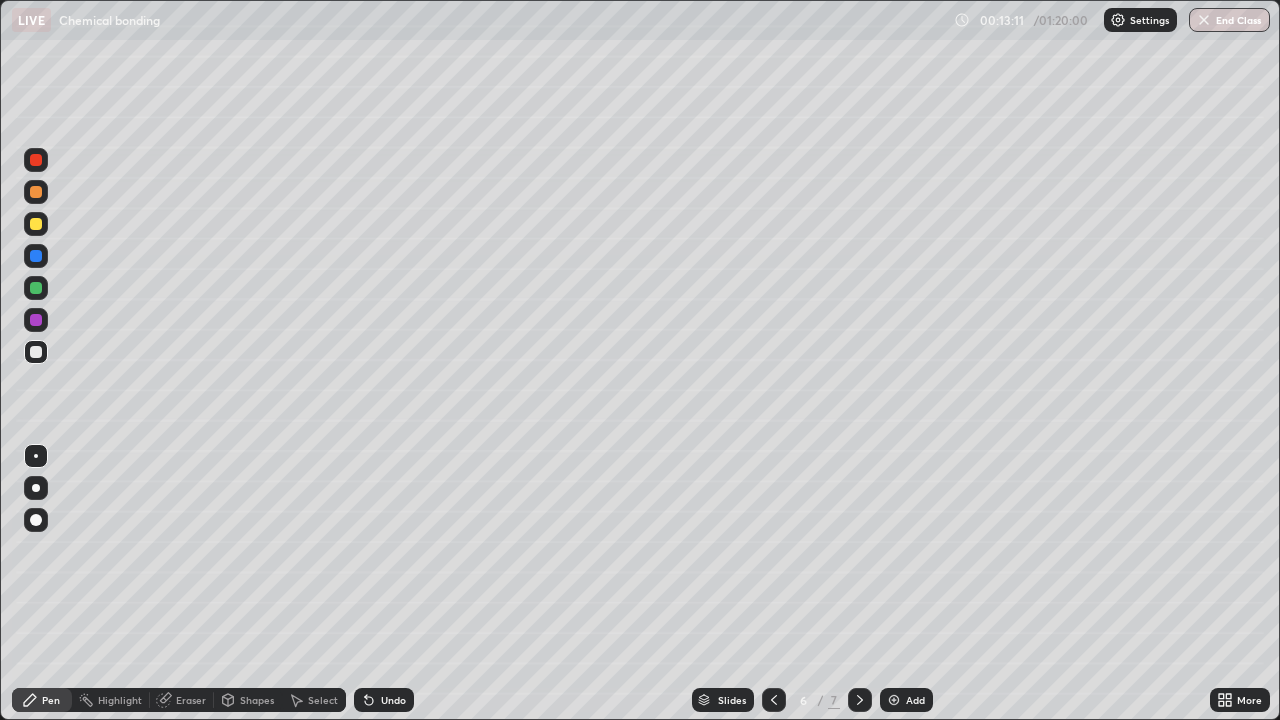 click on "Undo" at bounding box center (393, 700) 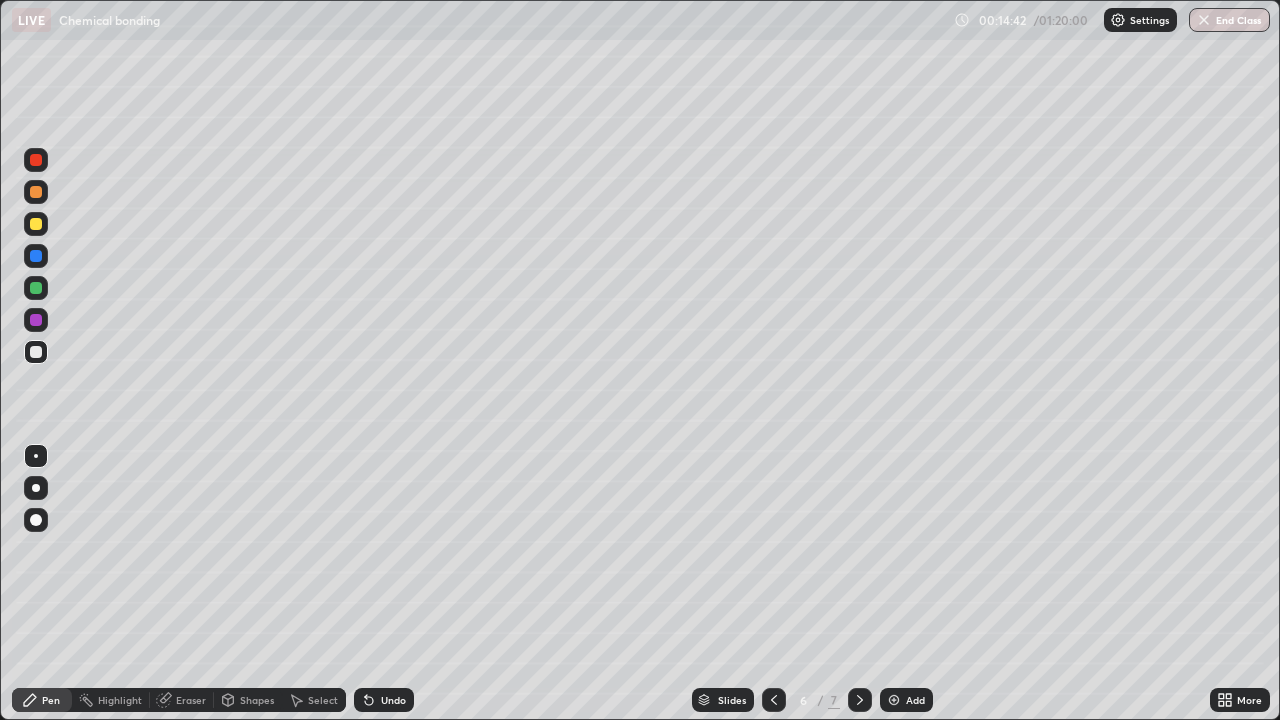 click on "Add" at bounding box center (906, 700) 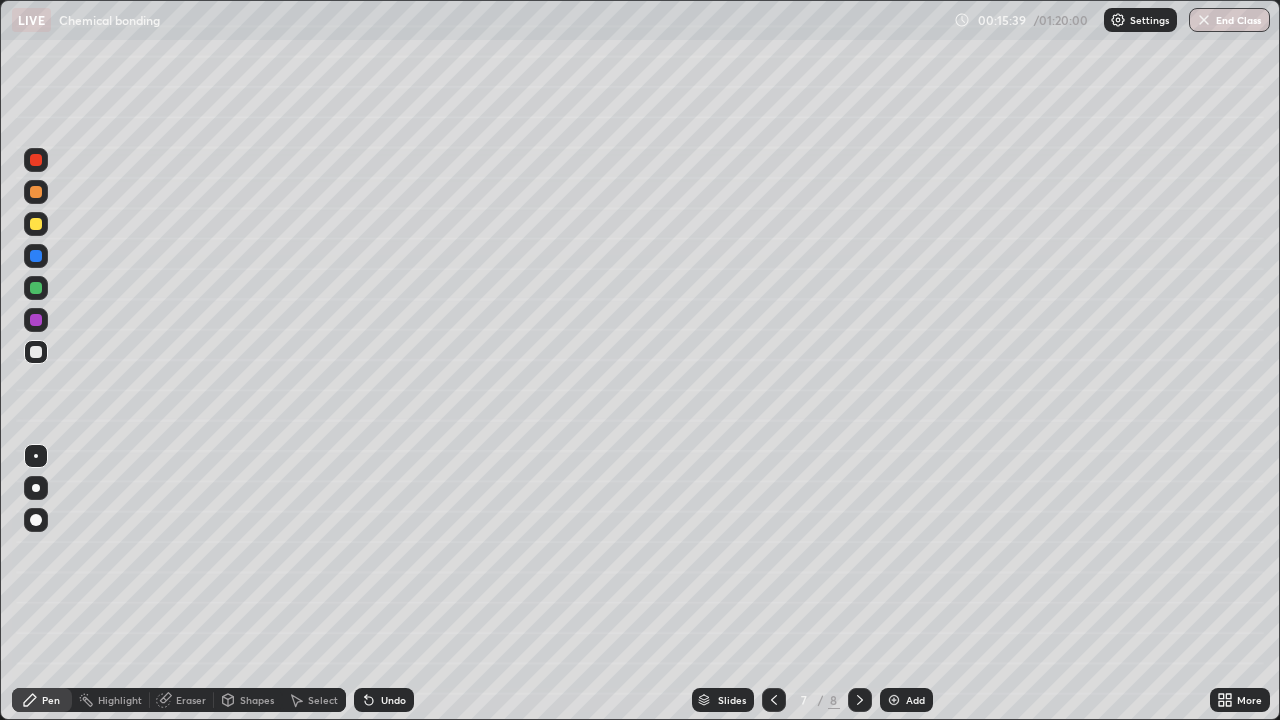 click on "Undo" at bounding box center (393, 700) 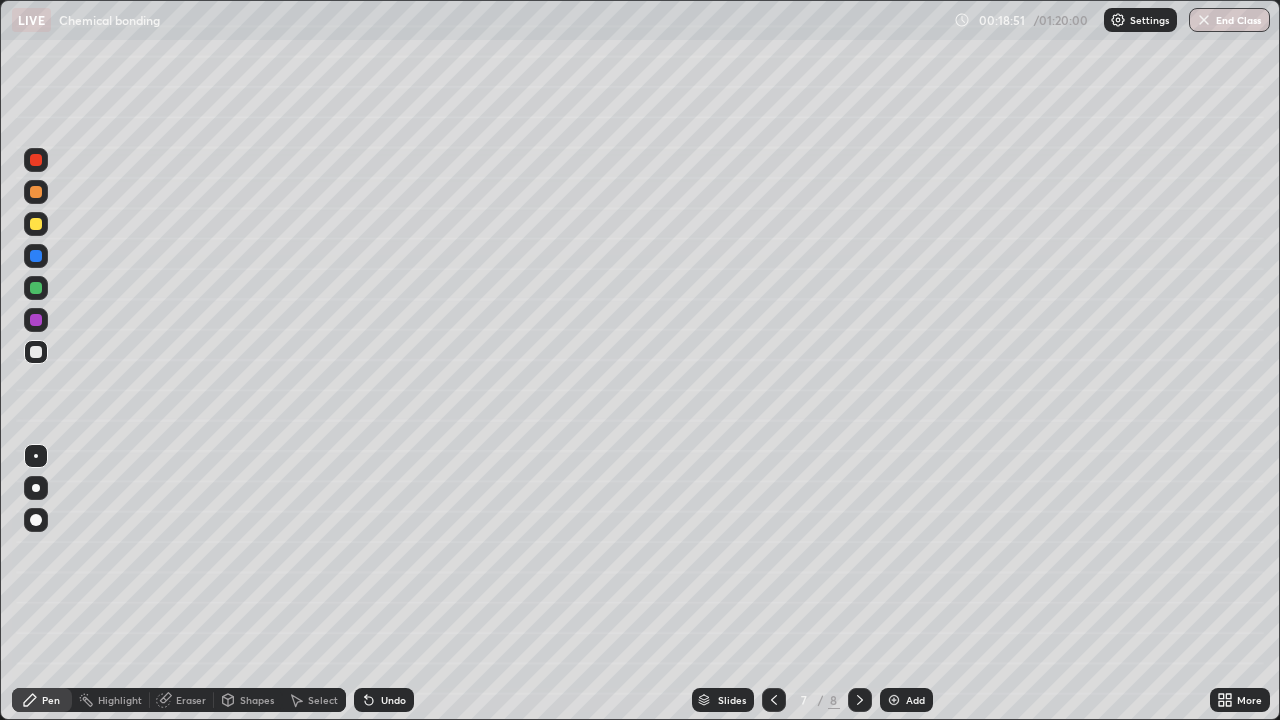 click on "Add" at bounding box center [906, 700] 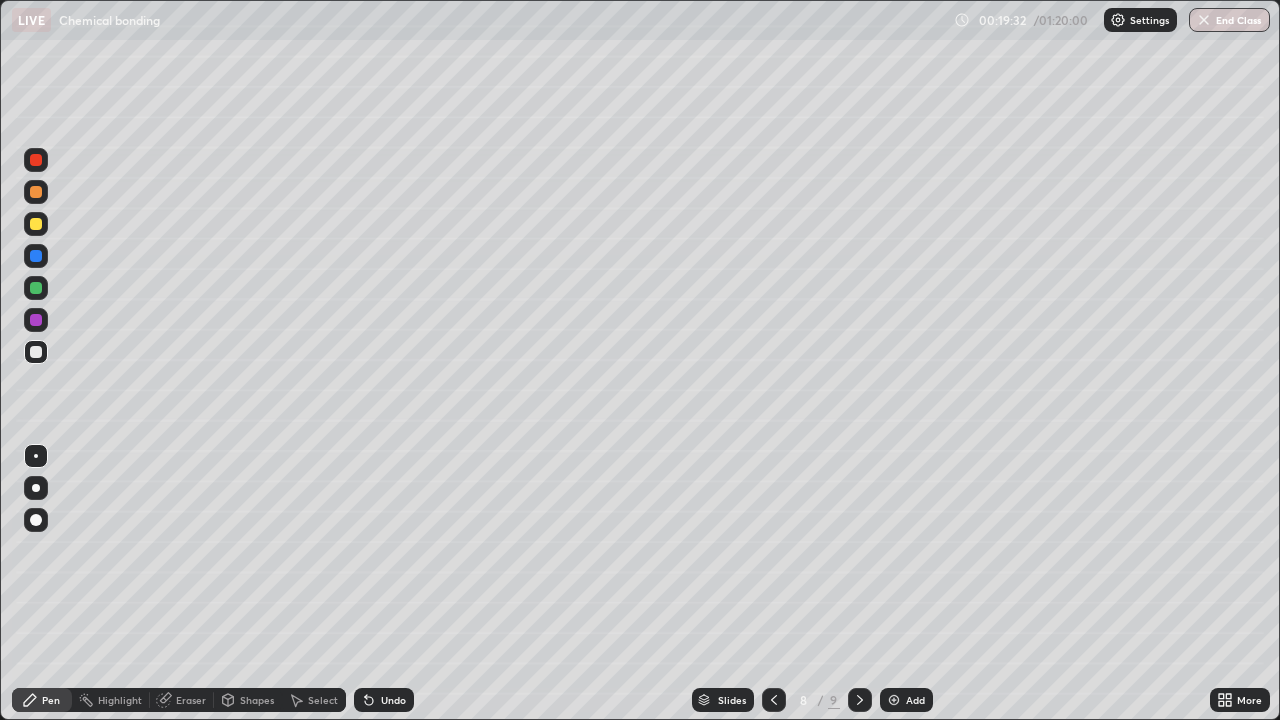 click on "Undo" at bounding box center (393, 700) 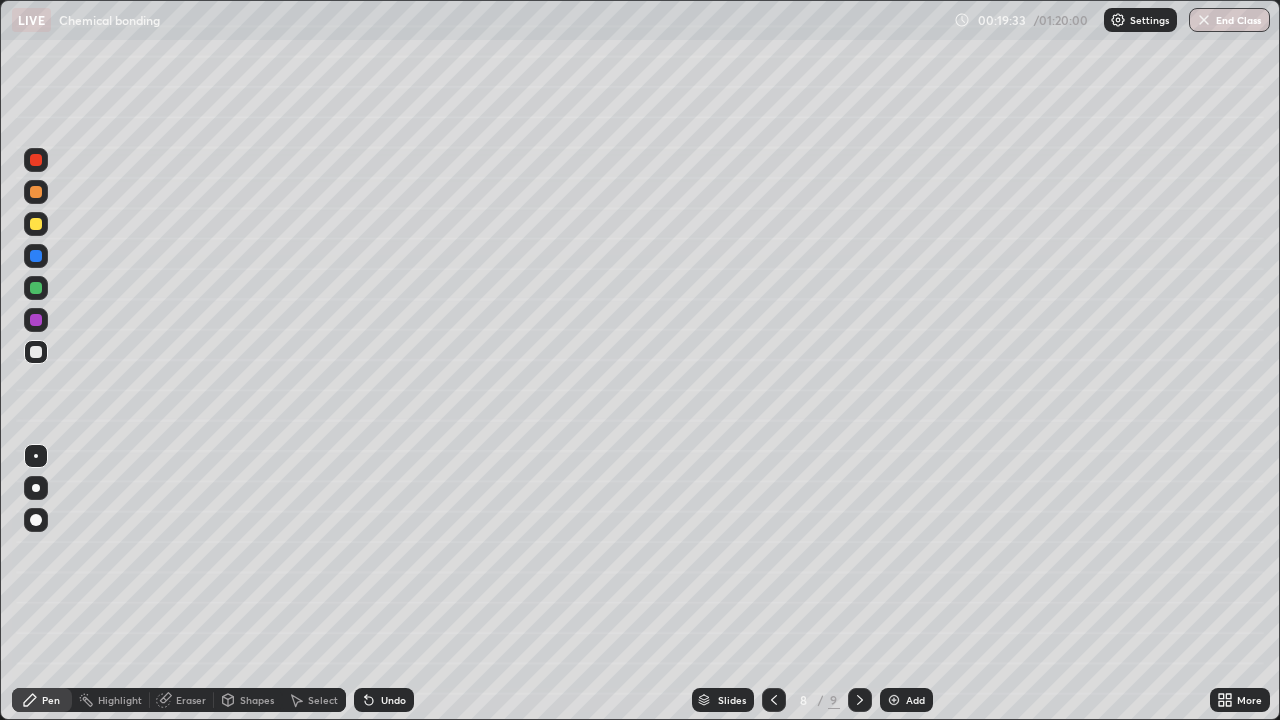 click on "Undo" at bounding box center [384, 700] 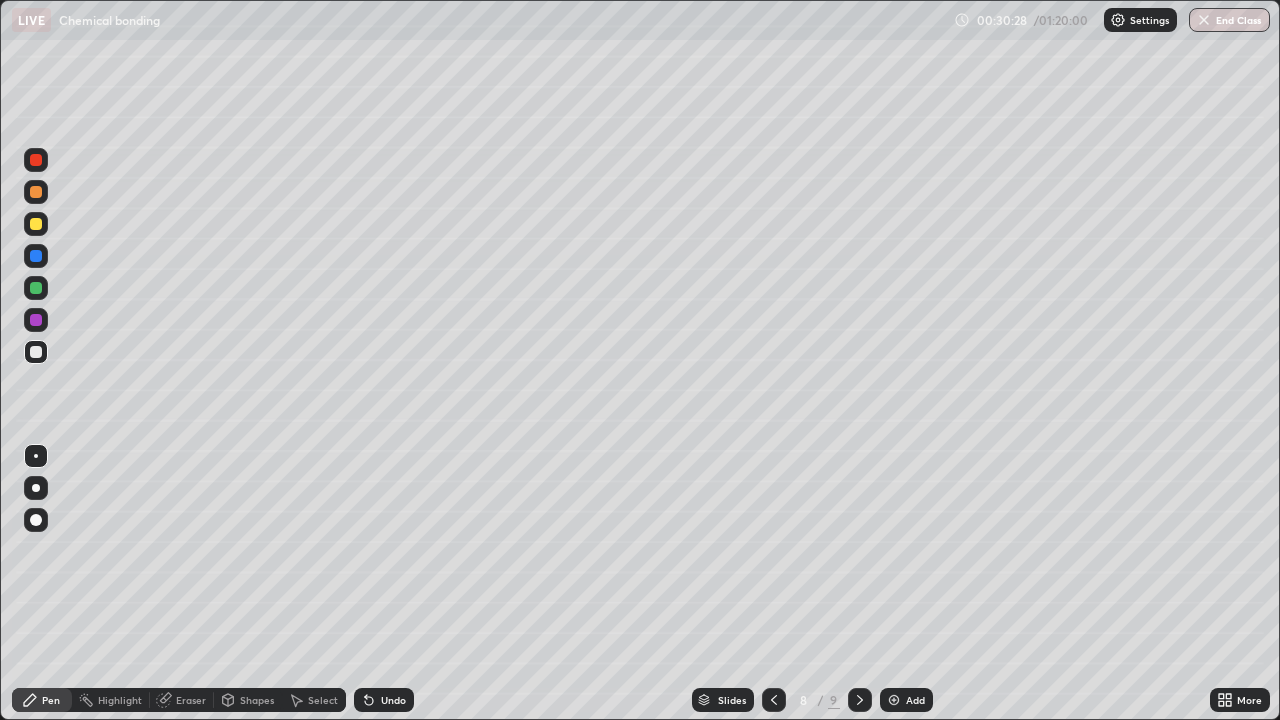 click on "Add" at bounding box center (906, 700) 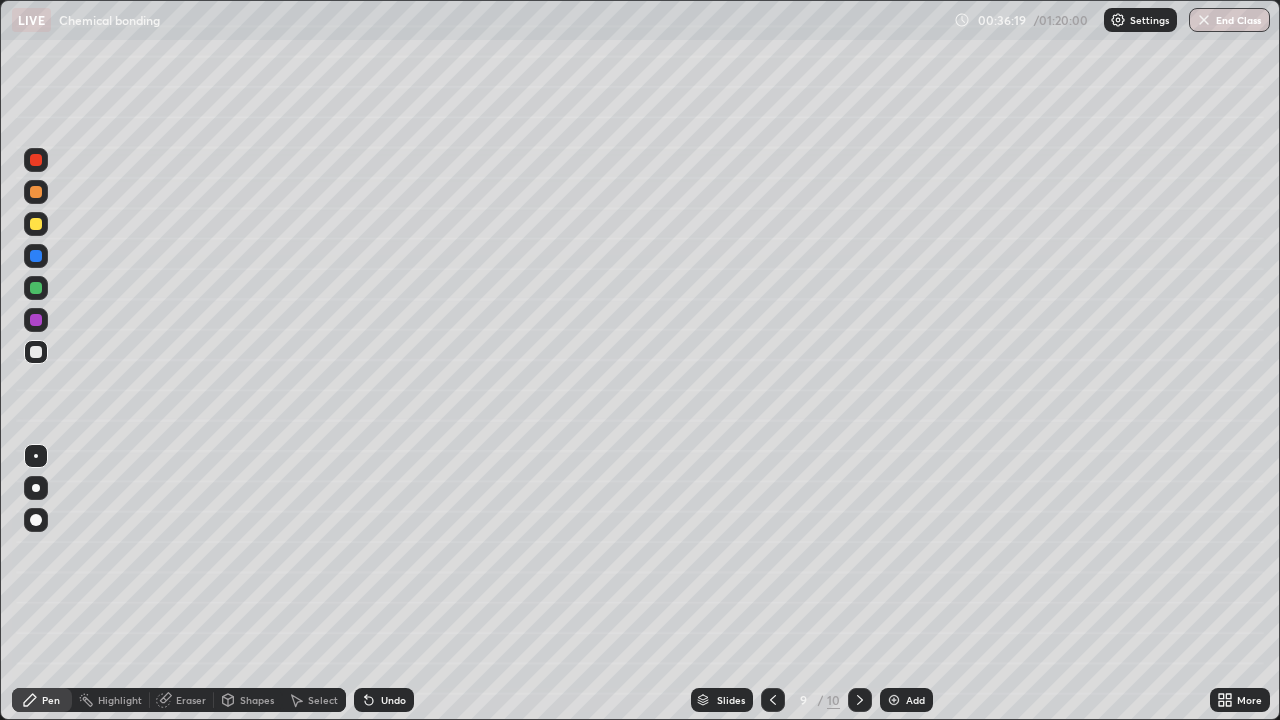 click on "Undo" at bounding box center [384, 700] 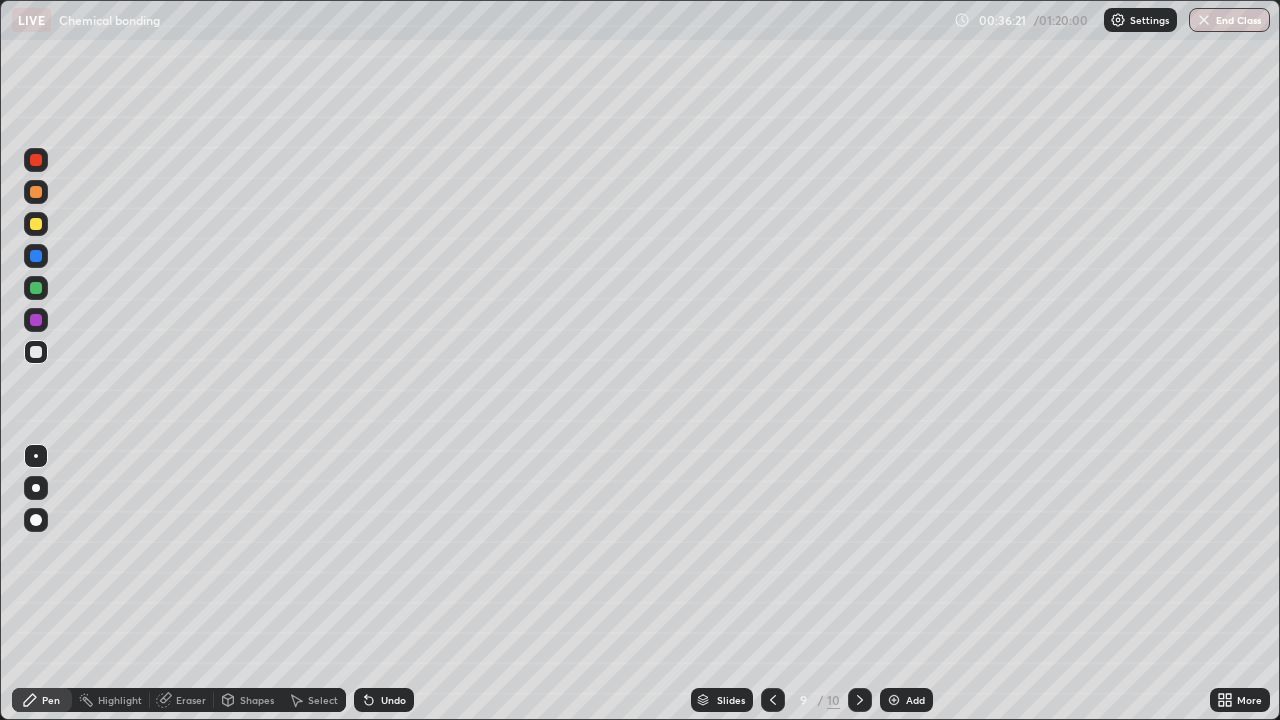 click on "Undo" at bounding box center (384, 700) 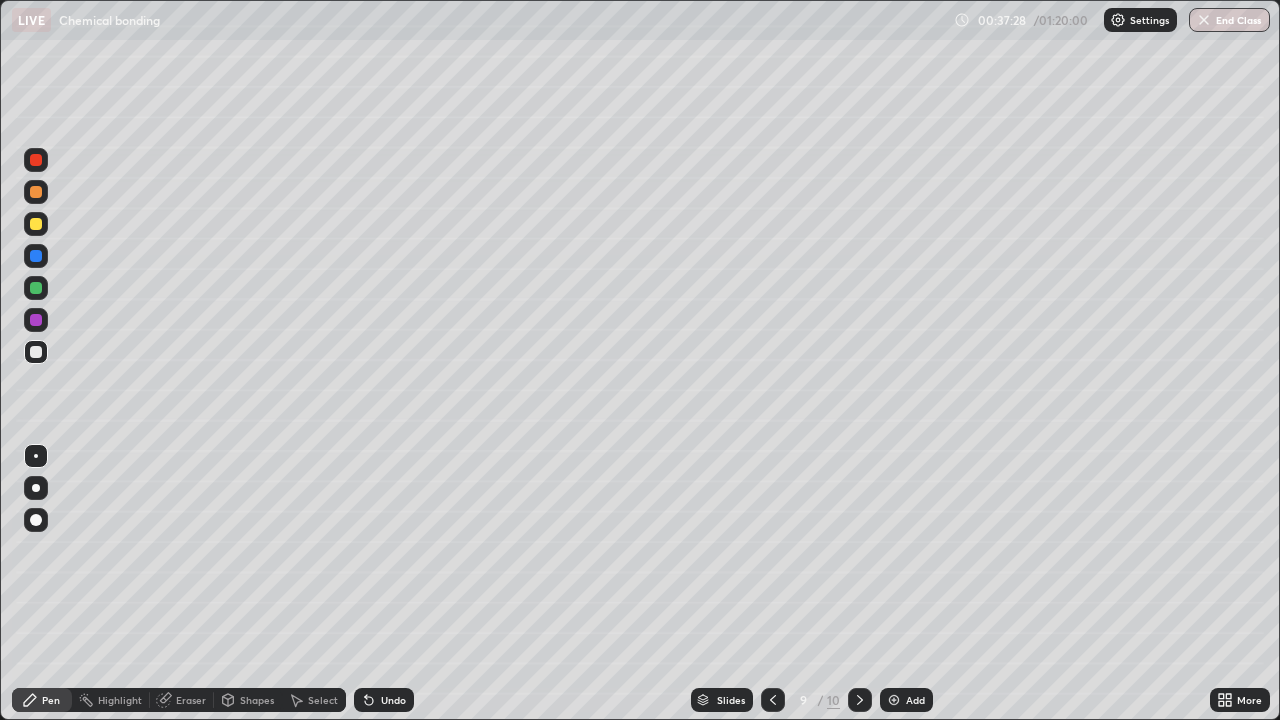 click on "Add" at bounding box center (906, 700) 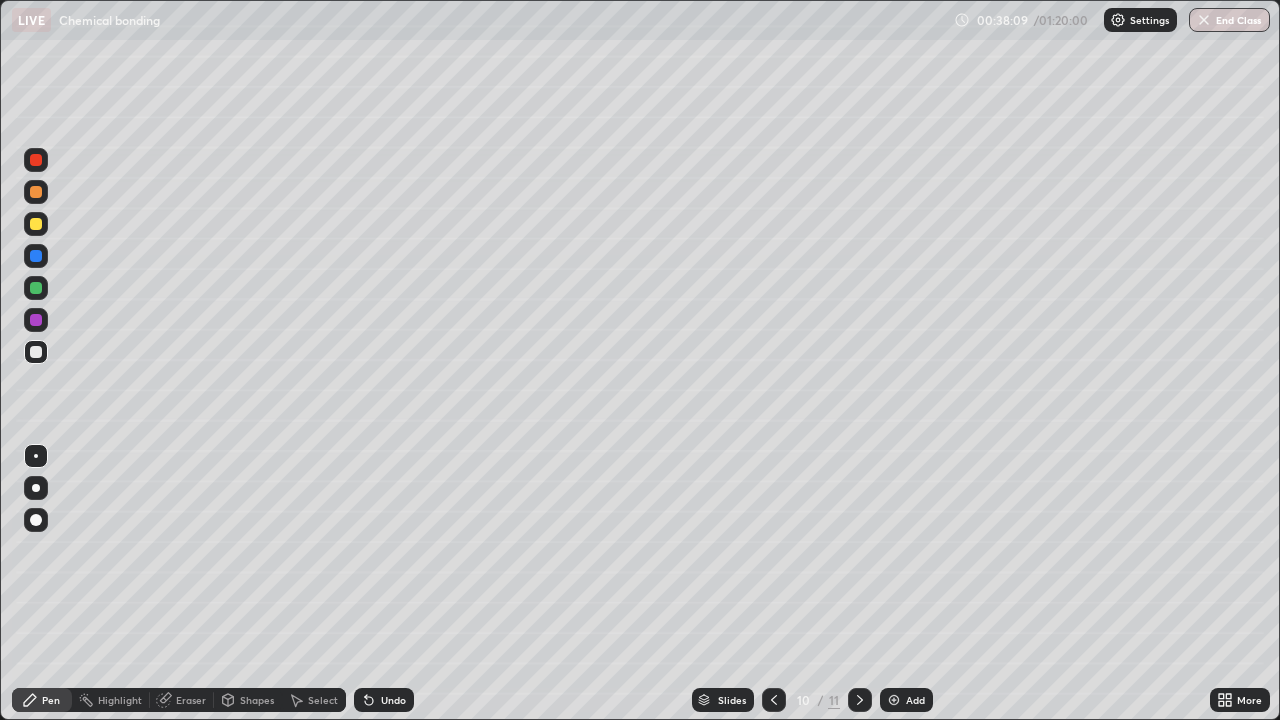 click on "Undo" at bounding box center [393, 700] 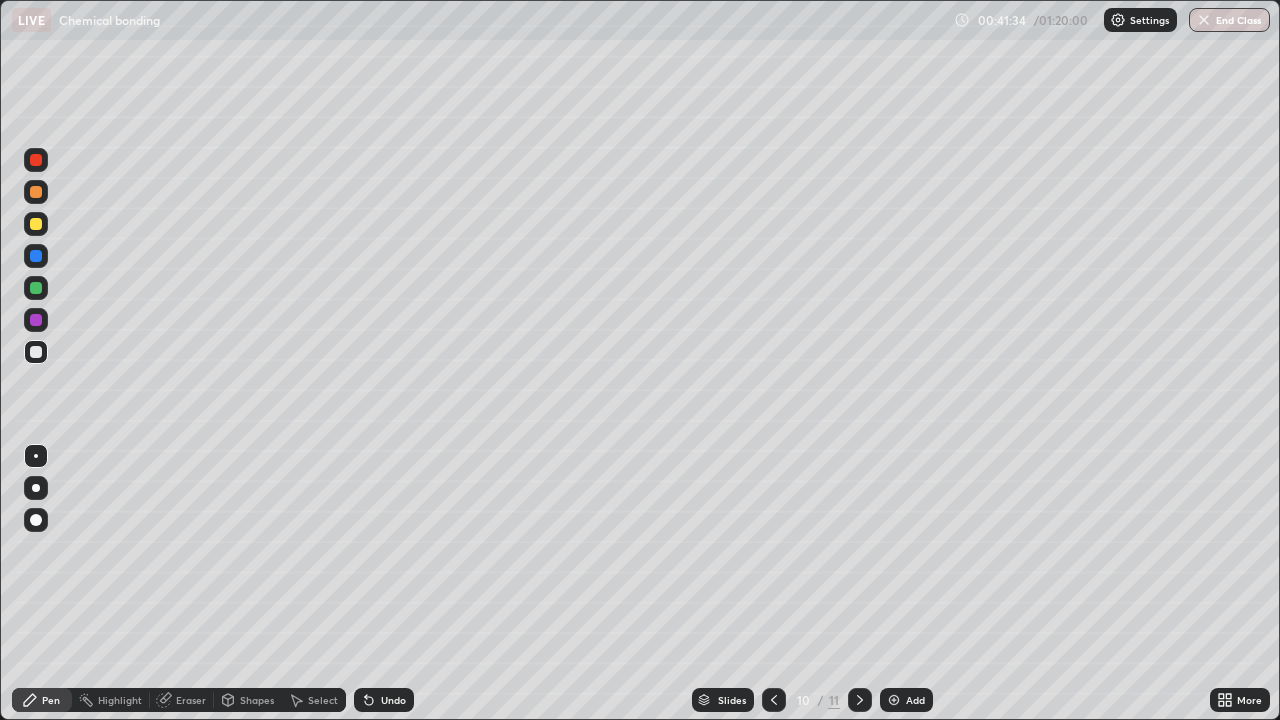click on "Add" at bounding box center [906, 700] 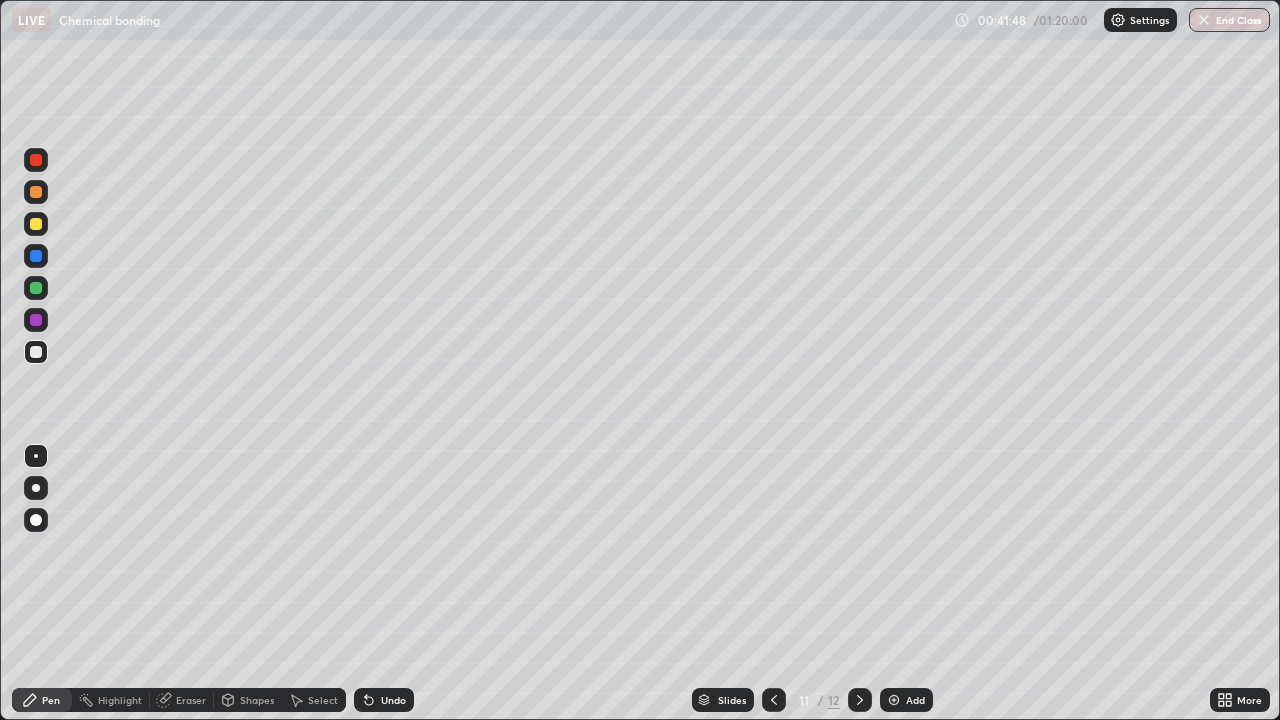 click on "Undo" at bounding box center (393, 700) 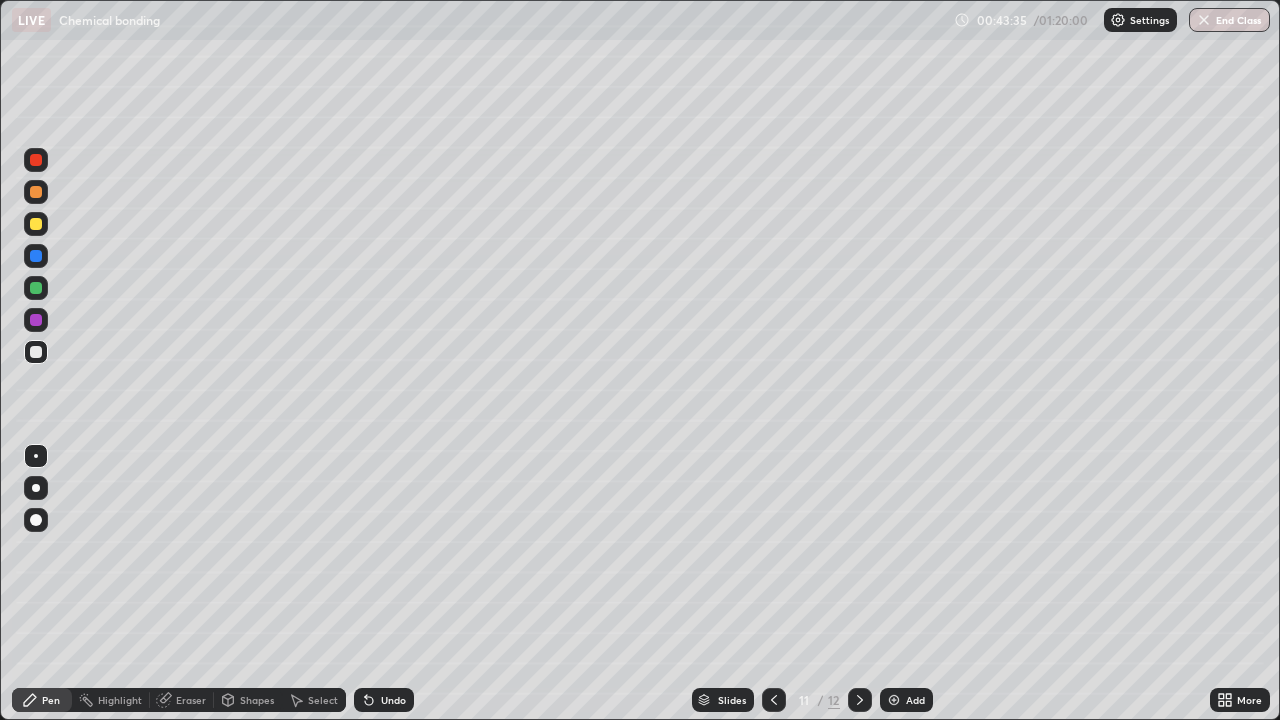 click on "Add" at bounding box center [906, 700] 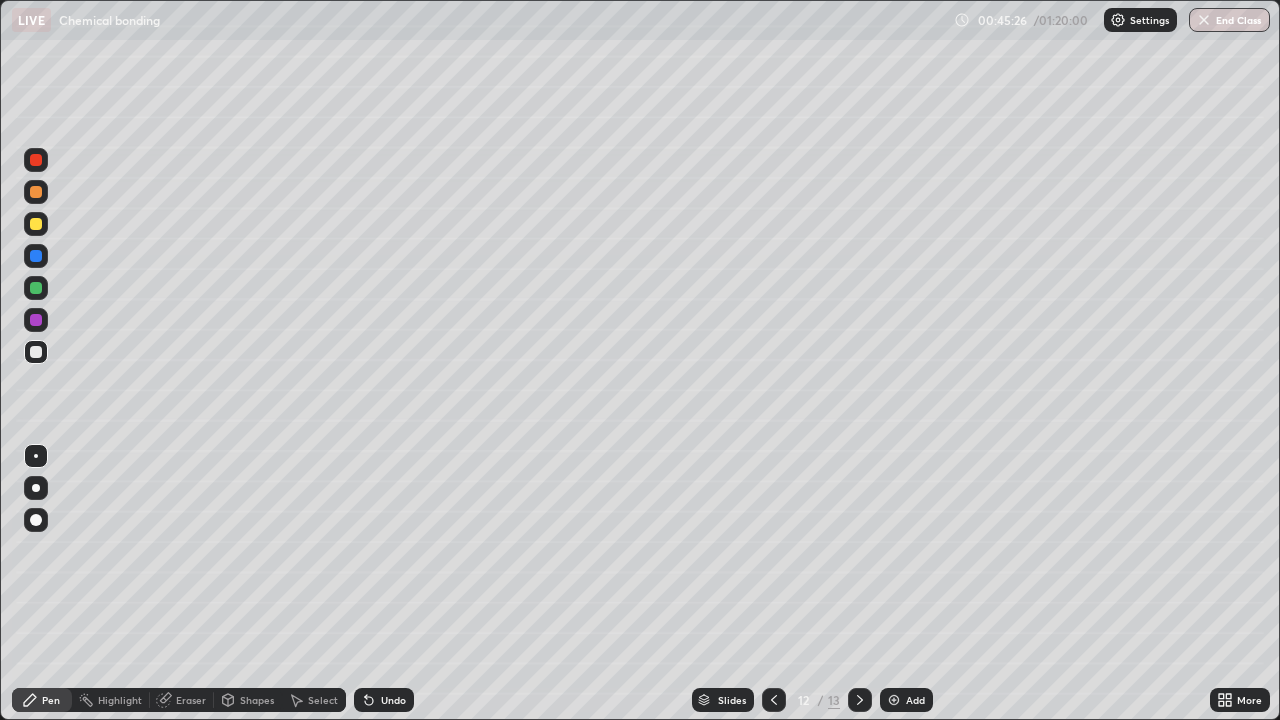 click on "Undo" at bounding box center (393, 700) 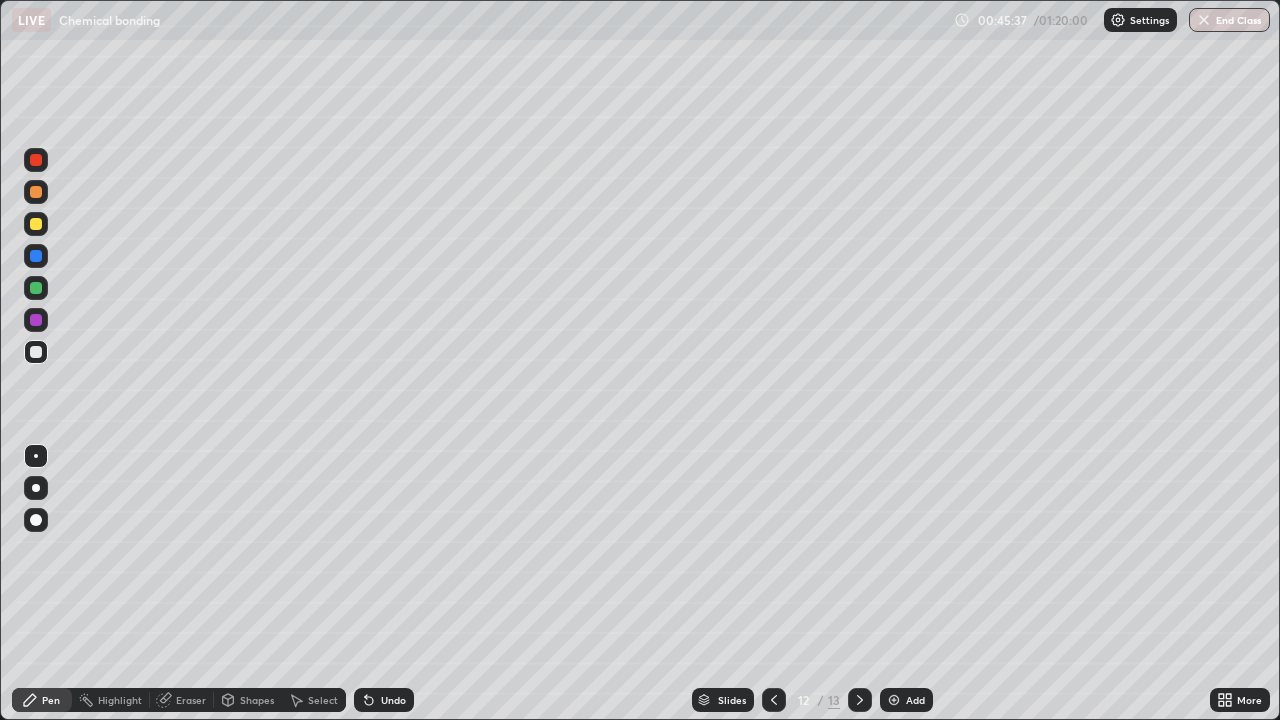 click on "Undo" at bounding box center (384, 700) 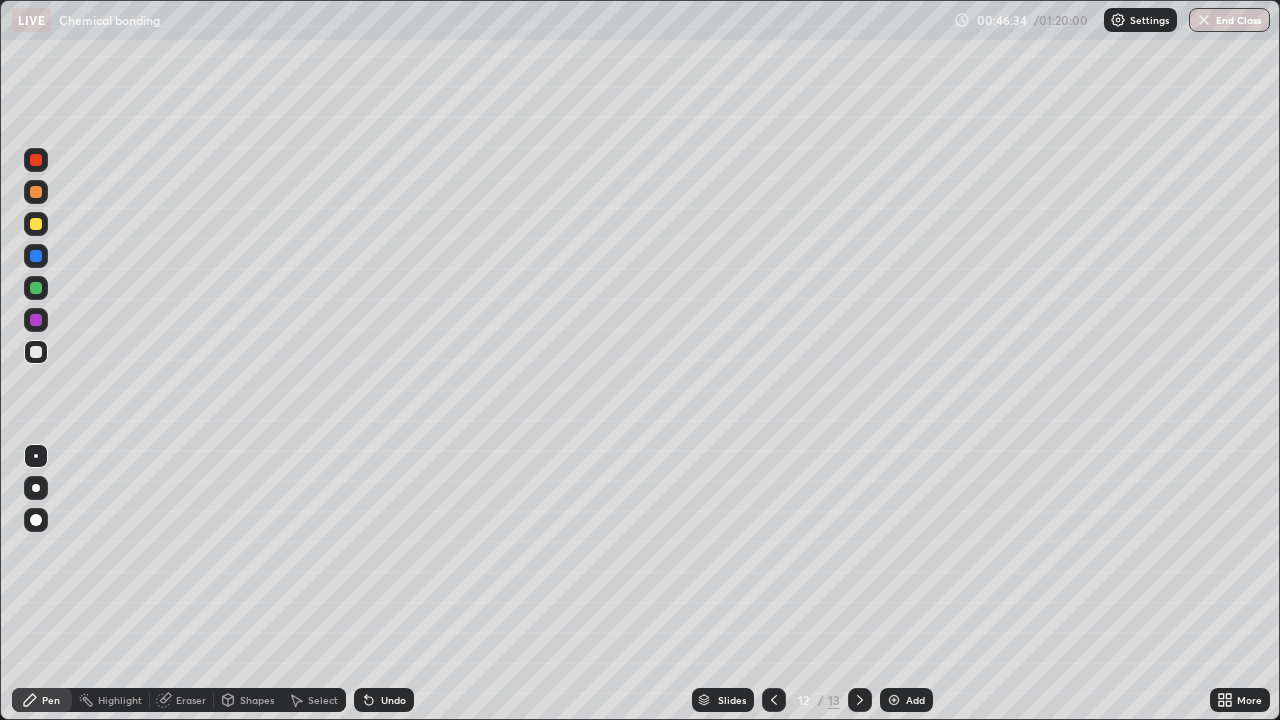 click on "Undo" at bounding box center (393, 700) 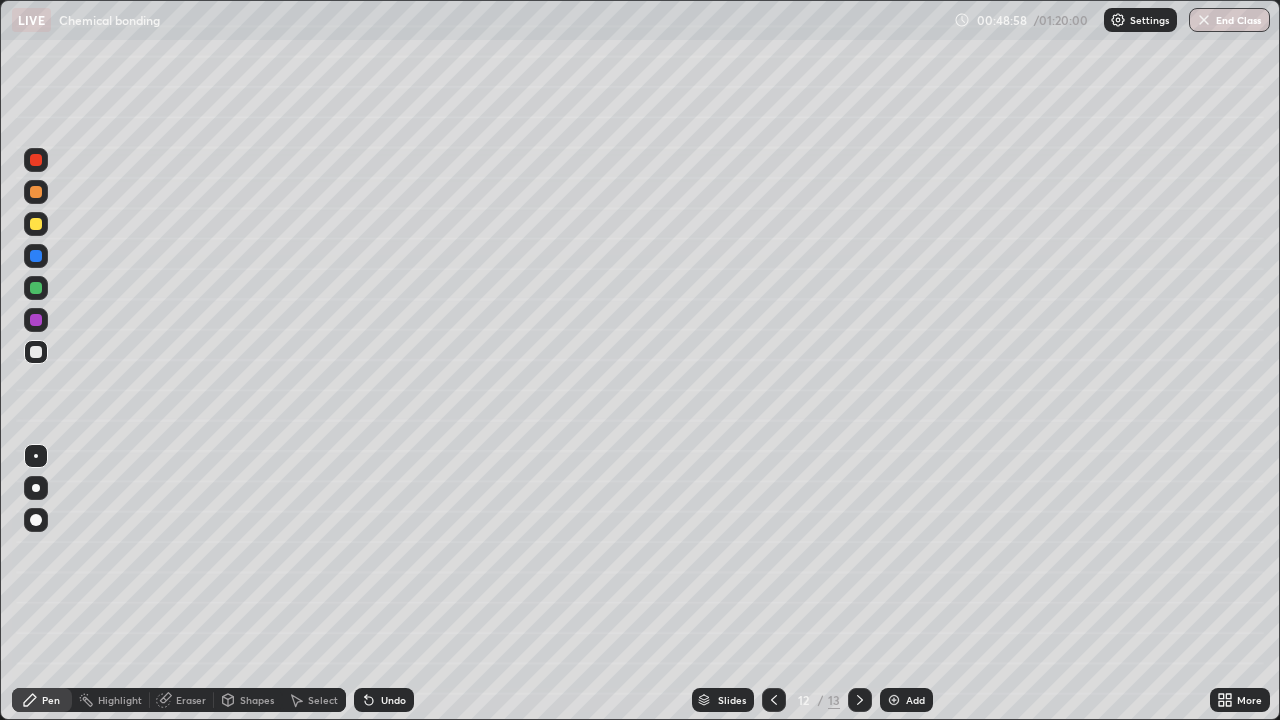 click on "Undo" at bounding box center (393, 700) 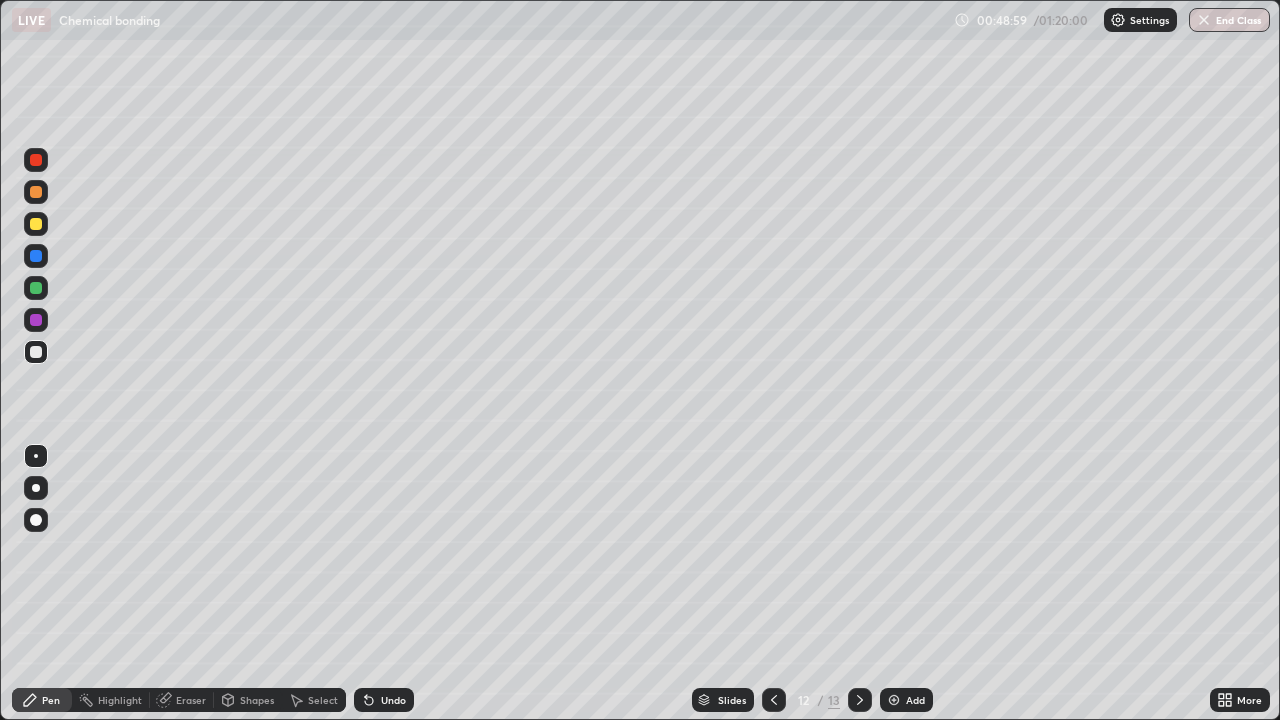 click on "Undo" at bounding box center (393, 700) 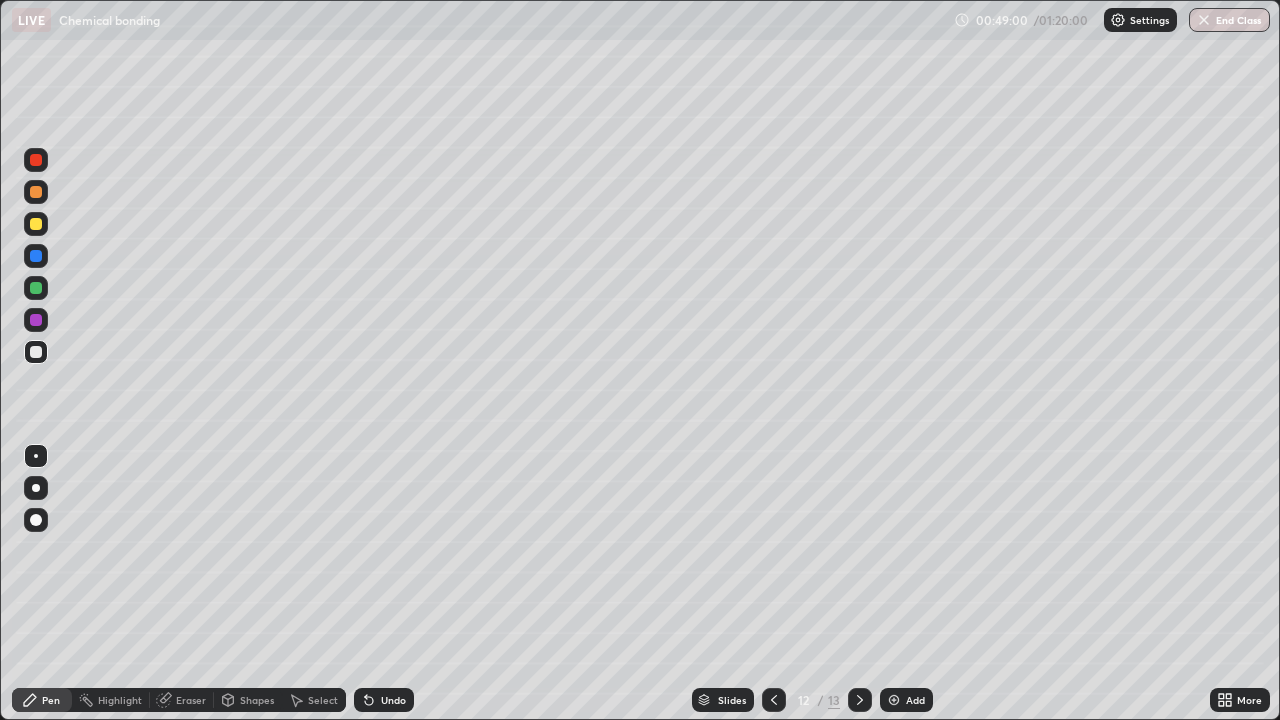 click on "Undo" at bounding box center (384, 700) 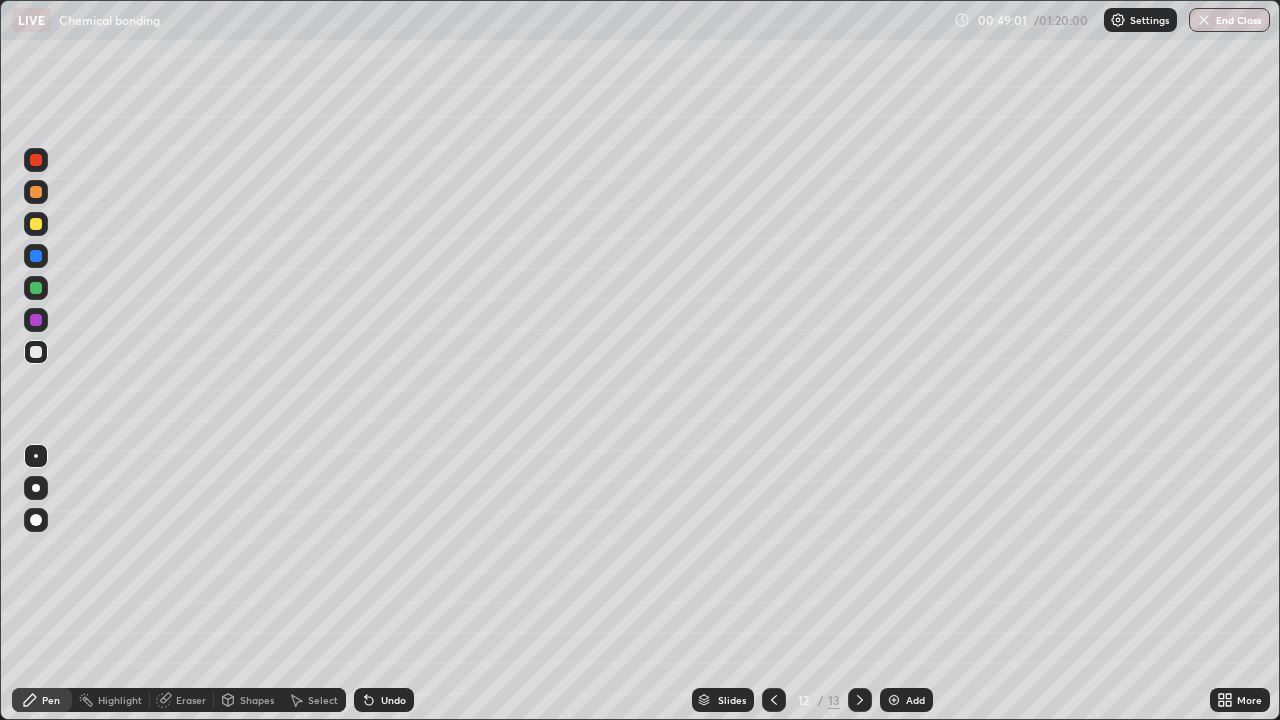 click on "Undo" at bounding box center [384, 700] 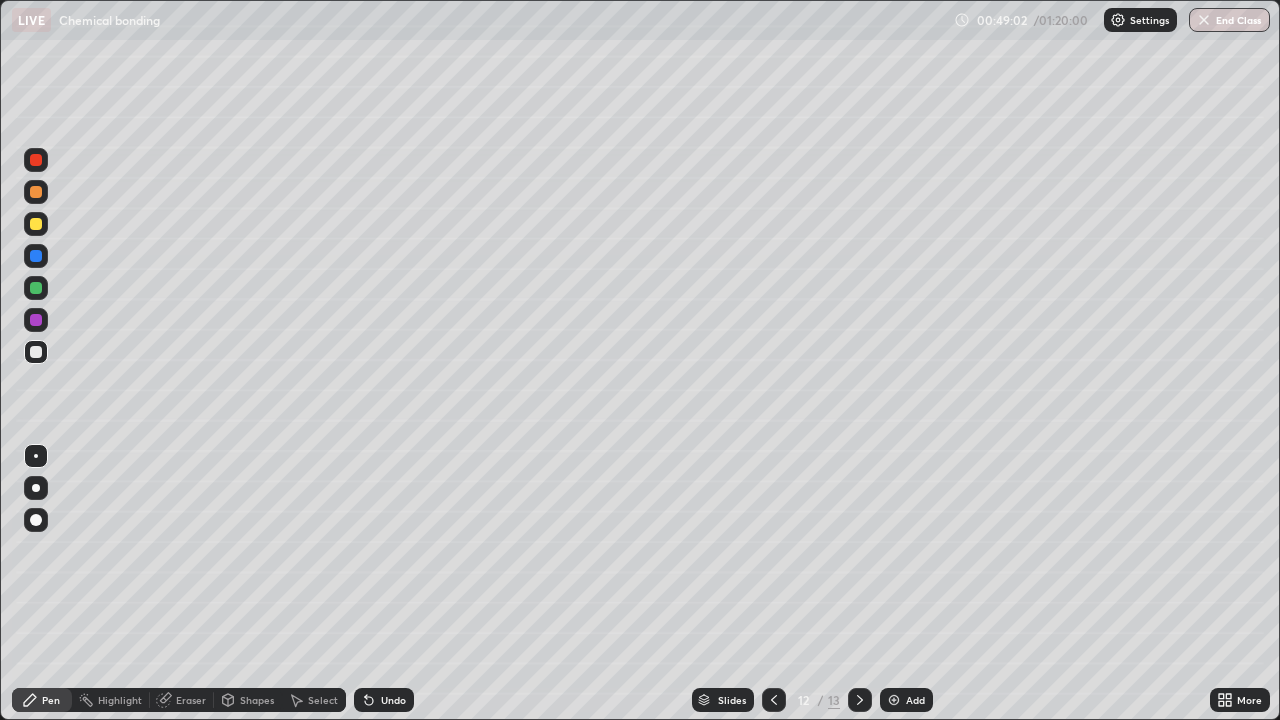 click on "Undo" at bounding box center [393, 700] 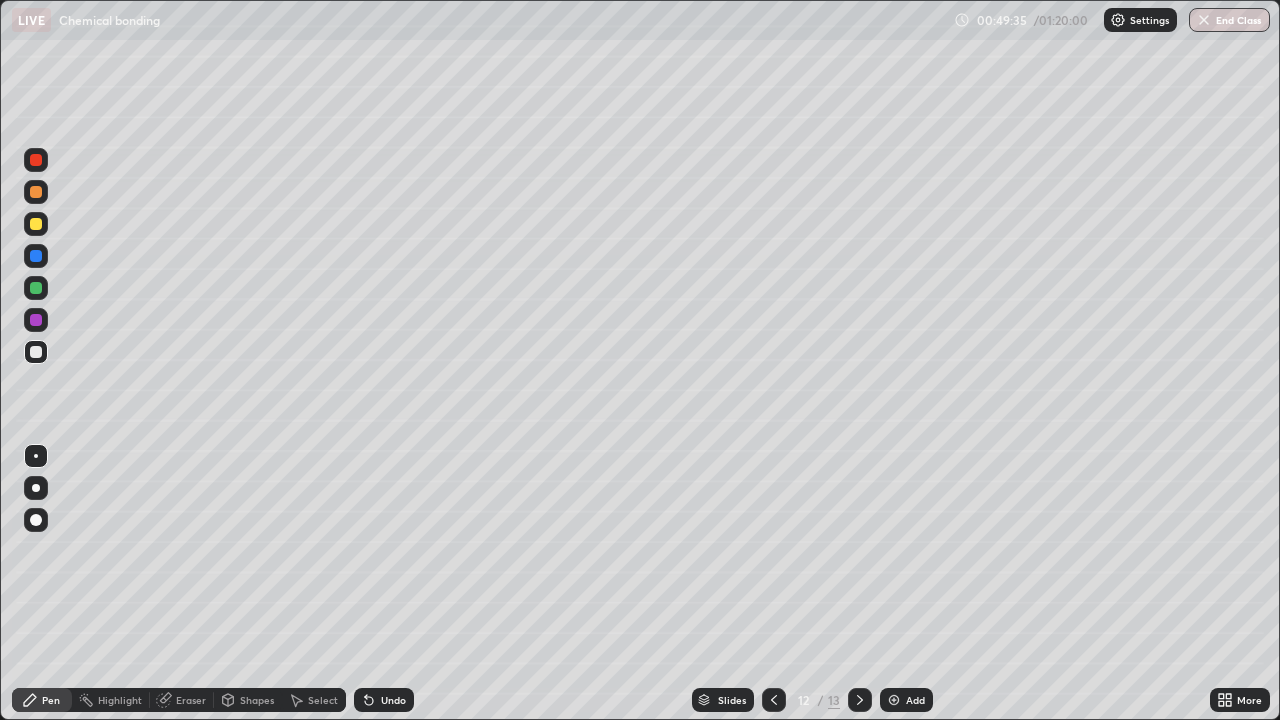 click on "Eraser" at bounding box center (191, 700) 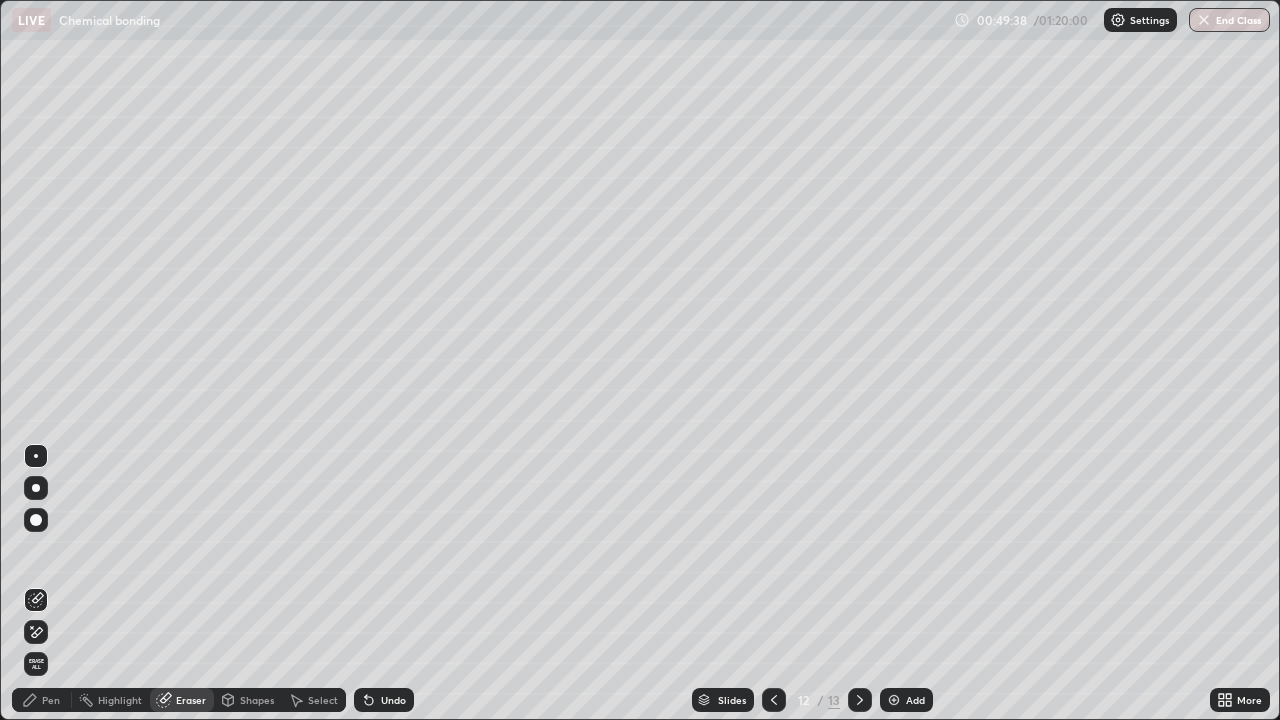 click on "Pen" at bounding box center [42, 700] 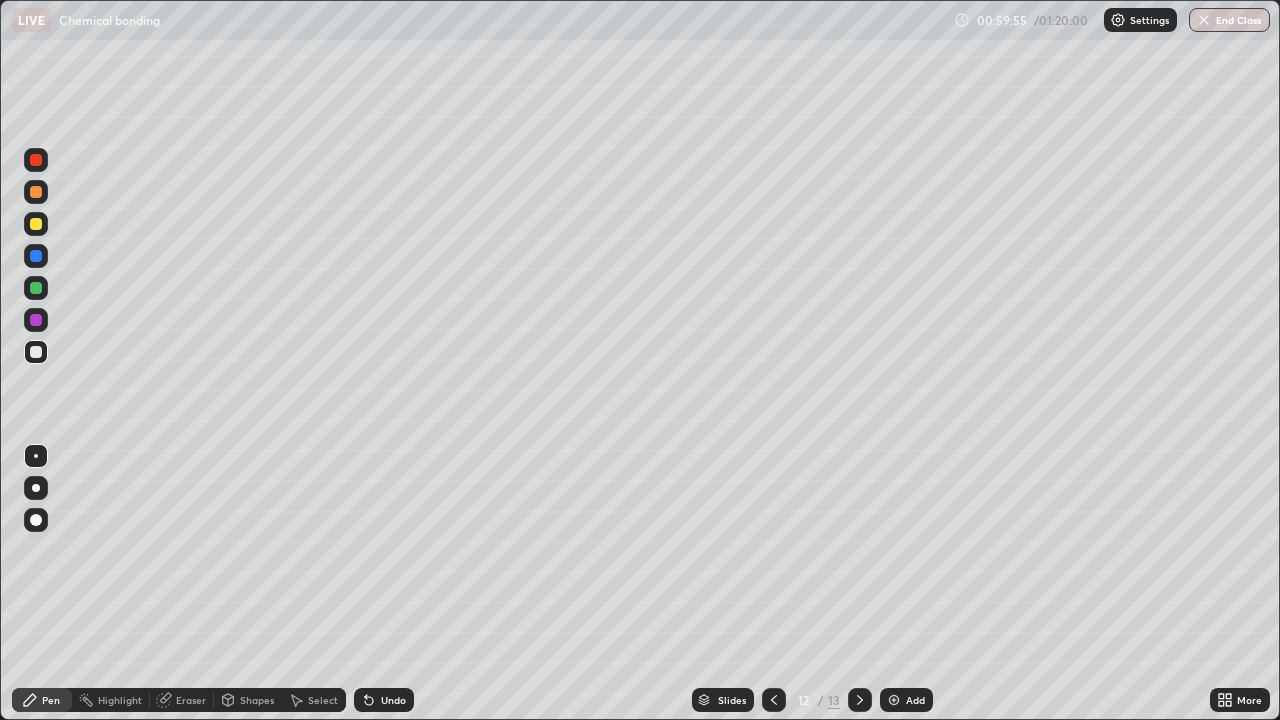 click at bounding box center (36, 192) 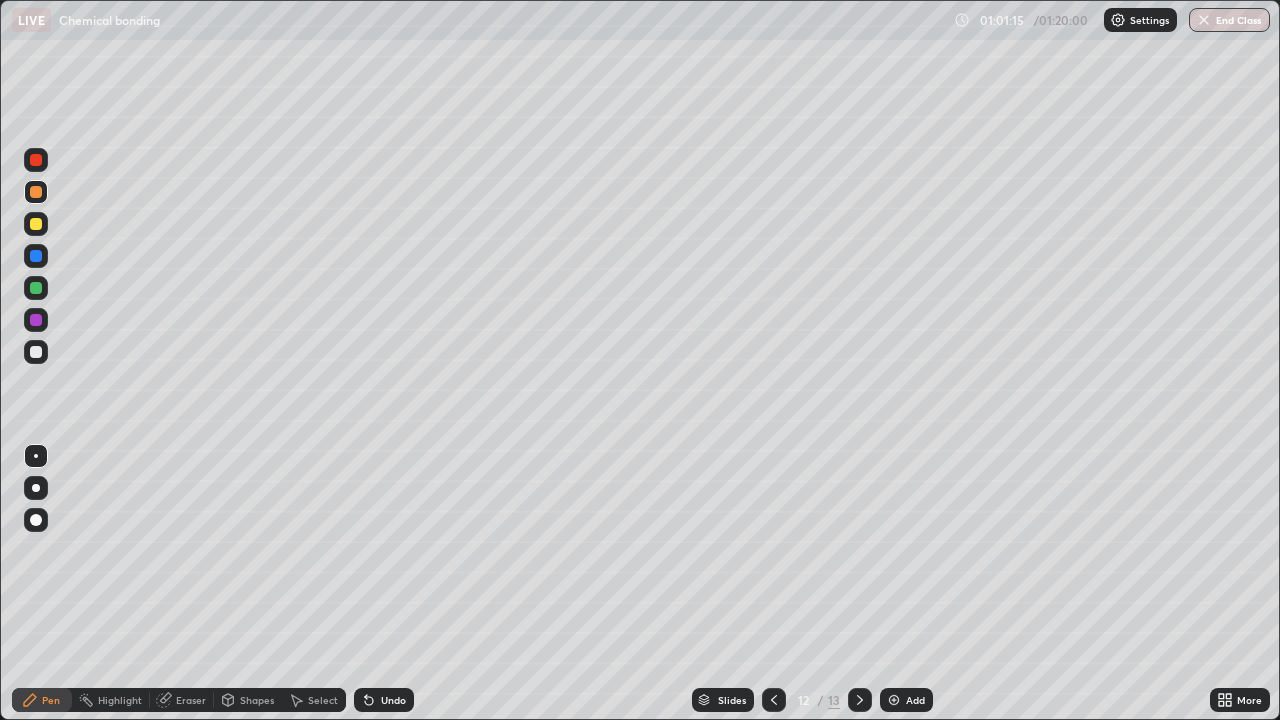 click on "Undo" at bounding box center (384, 700) 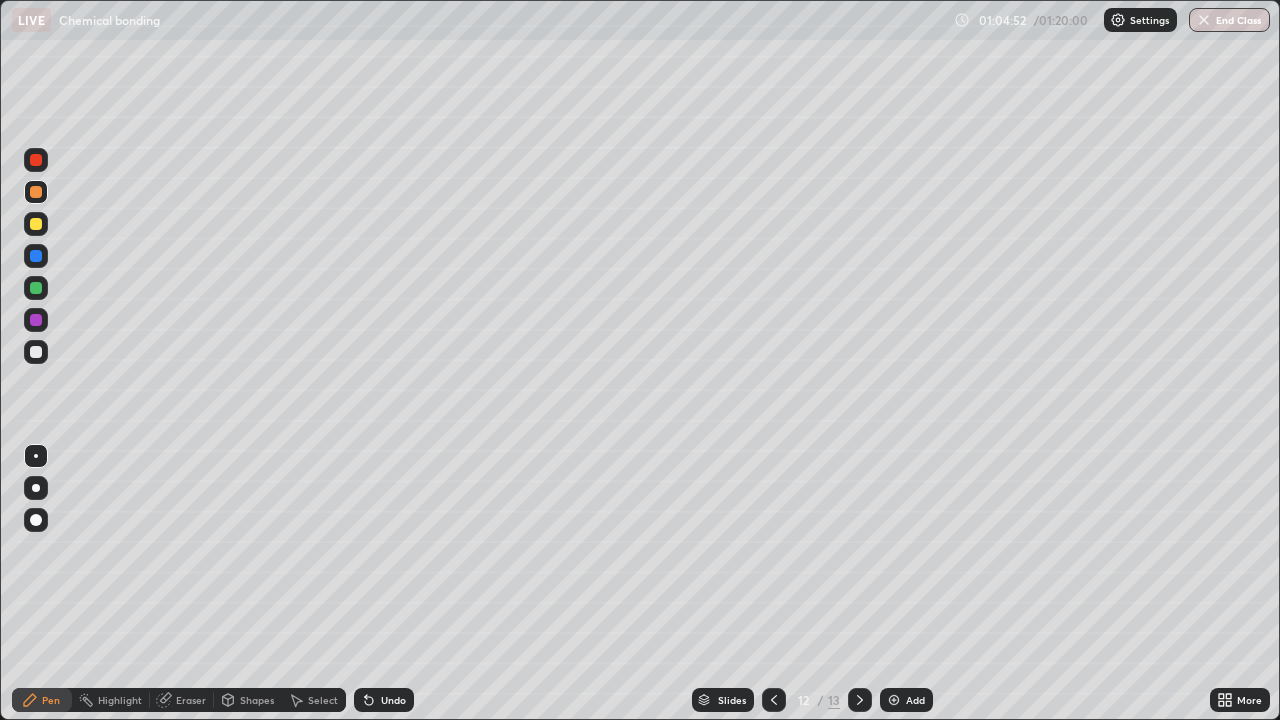click on "End Class" at bounding box center [1229, 20] 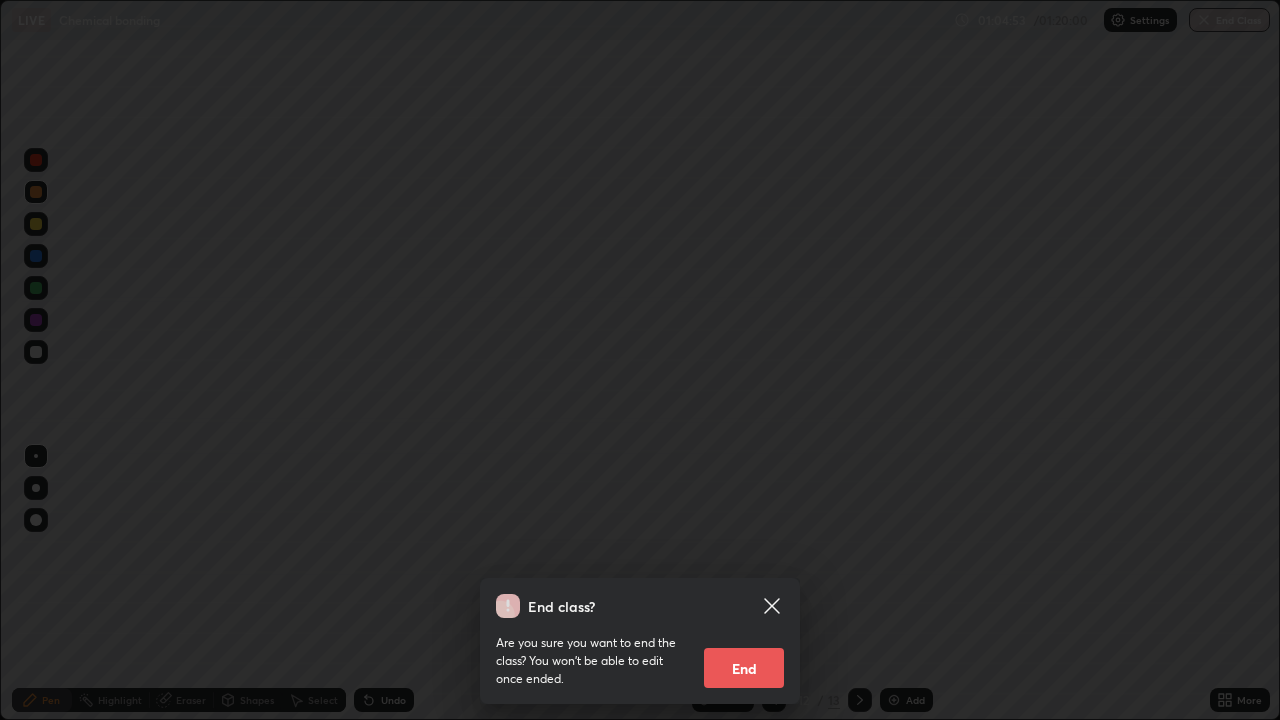 click on "End" at bounding box center (744, 668) 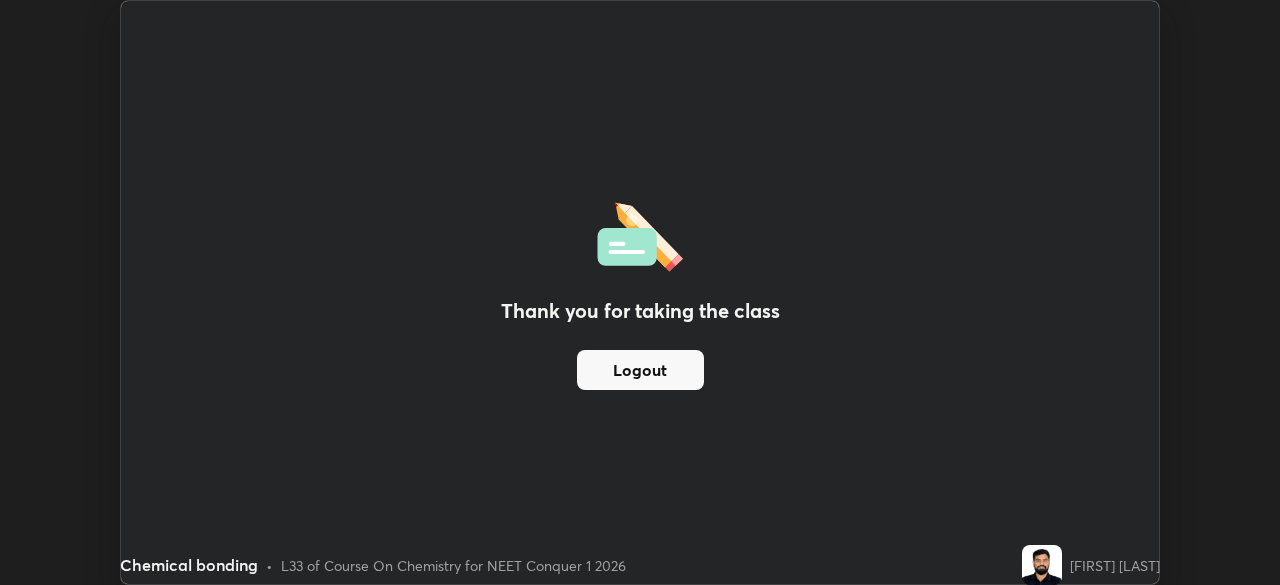 scroll, scrollTop: 585, scrollLeft: 1280, axis: both 